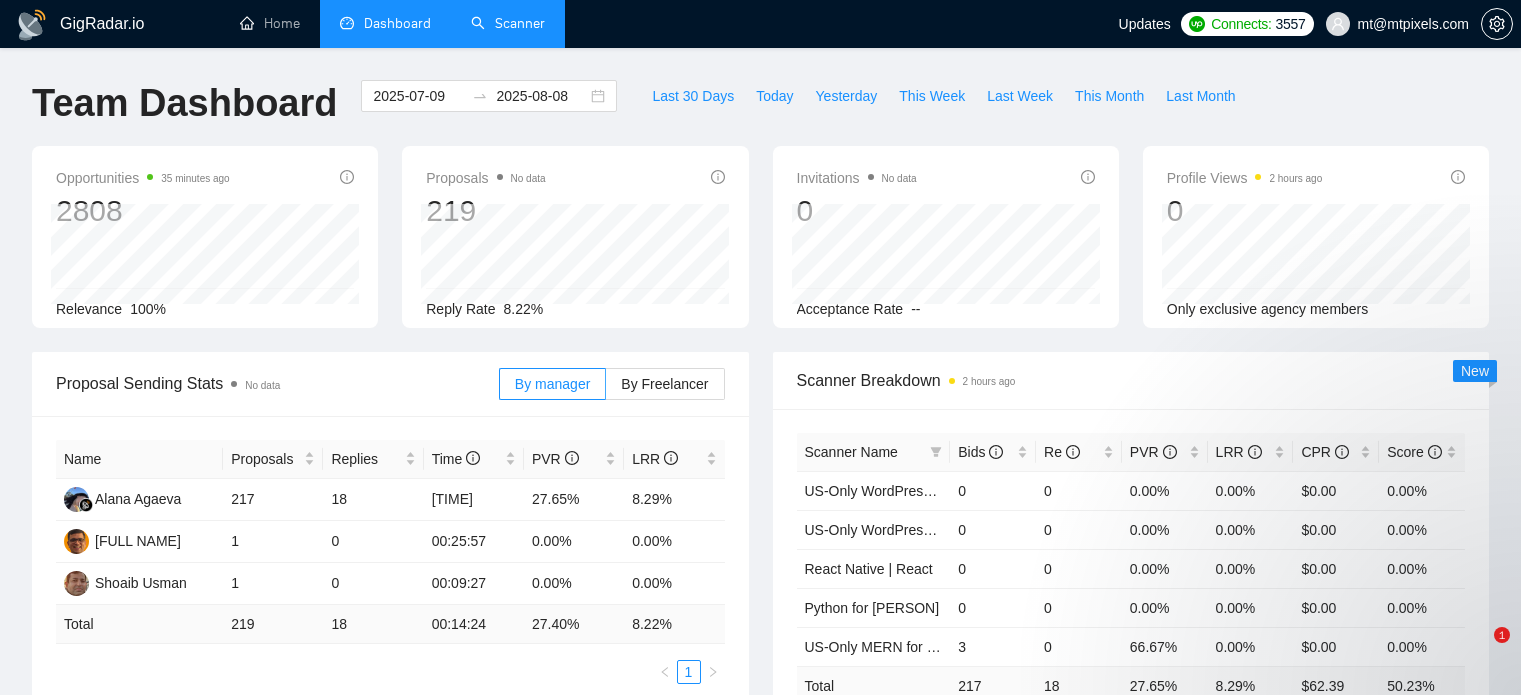 scroll, scrollTop: 0, scrollLeft: 0, axis: both 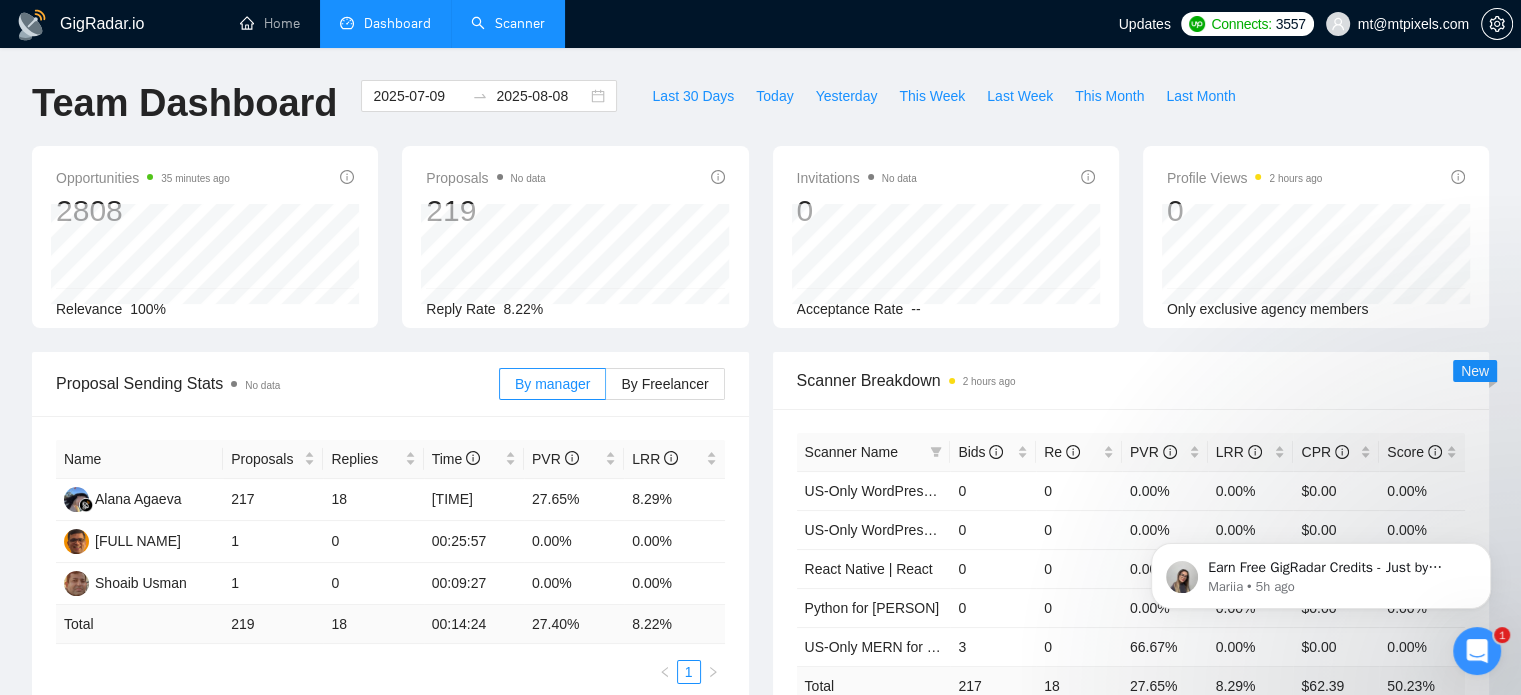 click on "Scanner" at bounding box center (508, 23) 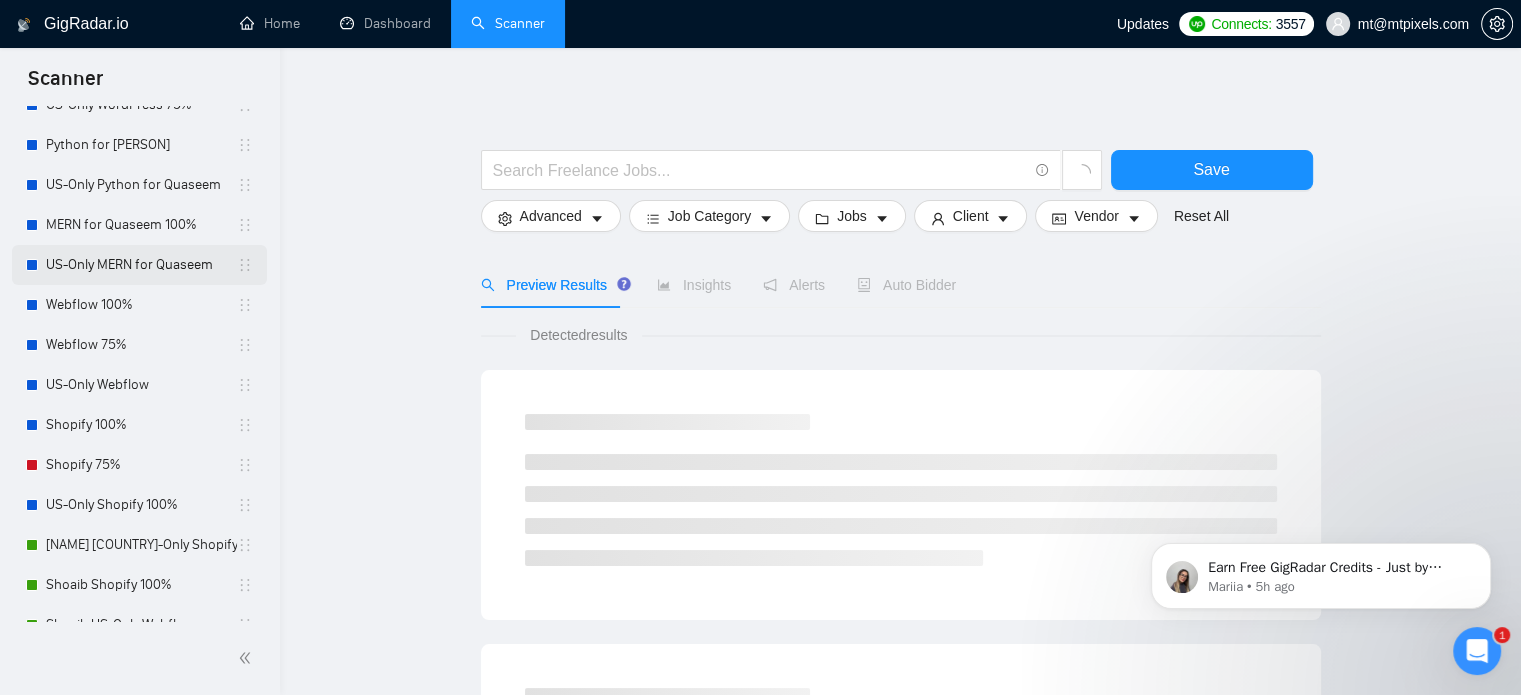 scroll, scrollTop: 400, scrollLeft: 0, axis: vertical 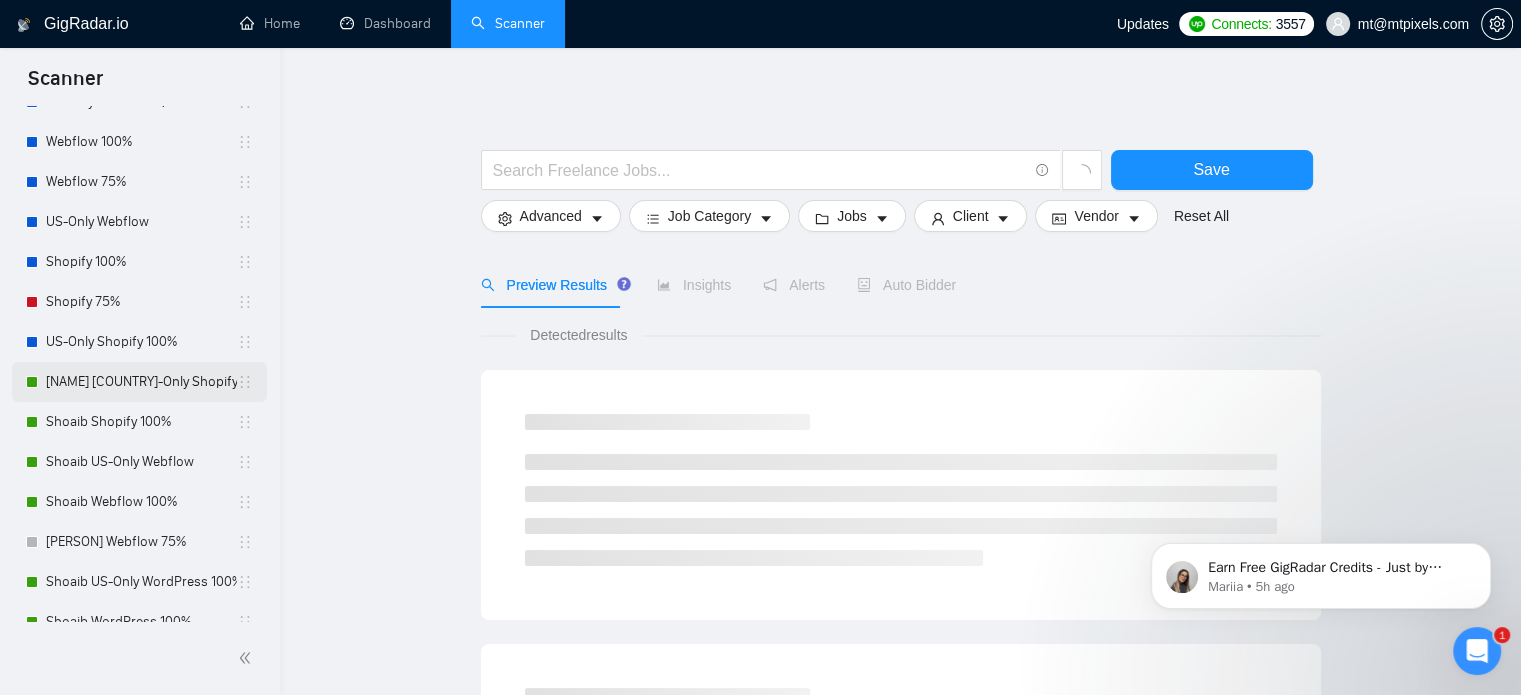 click on "[NAME] [COUNTRY]-Only Shopify 100%" at bounding box center (141, 382) 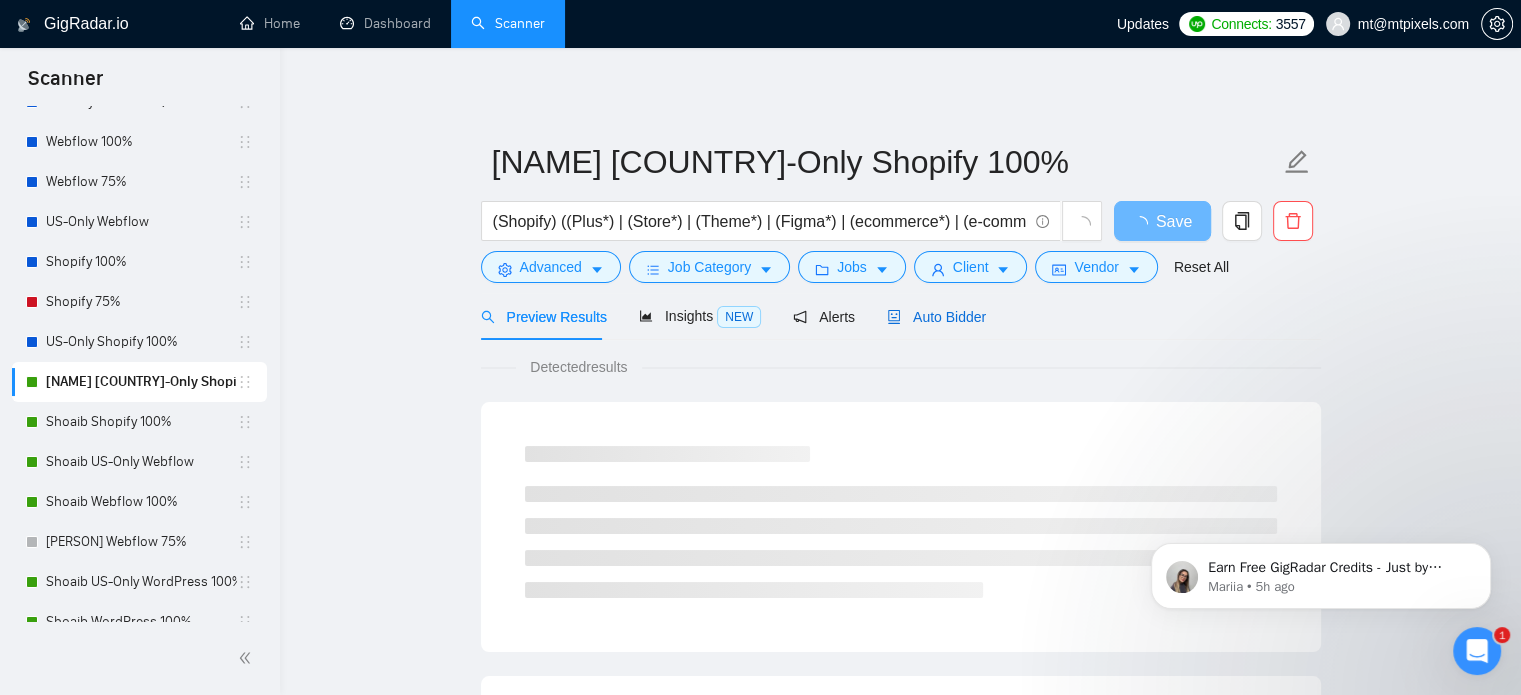 click on "Auto Bidder" at bounding box center (936, 317) 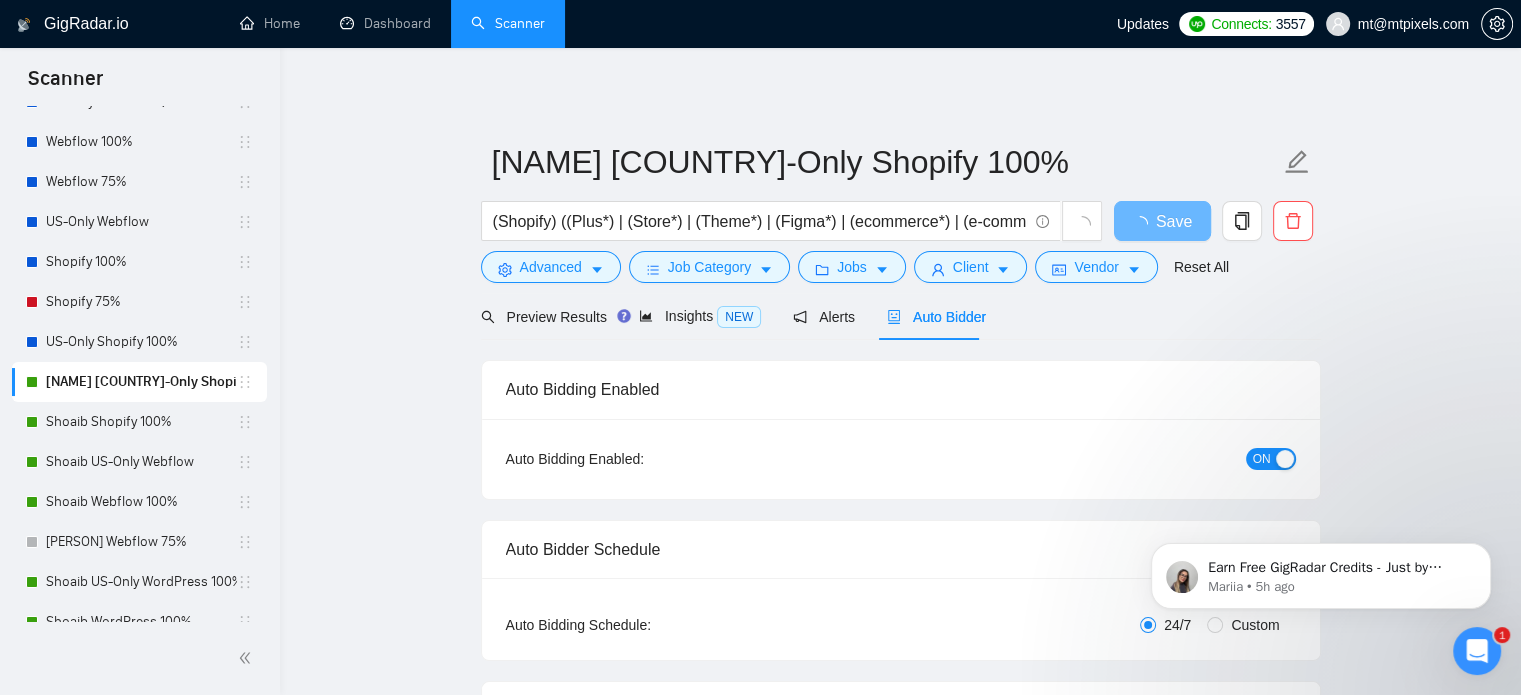 type 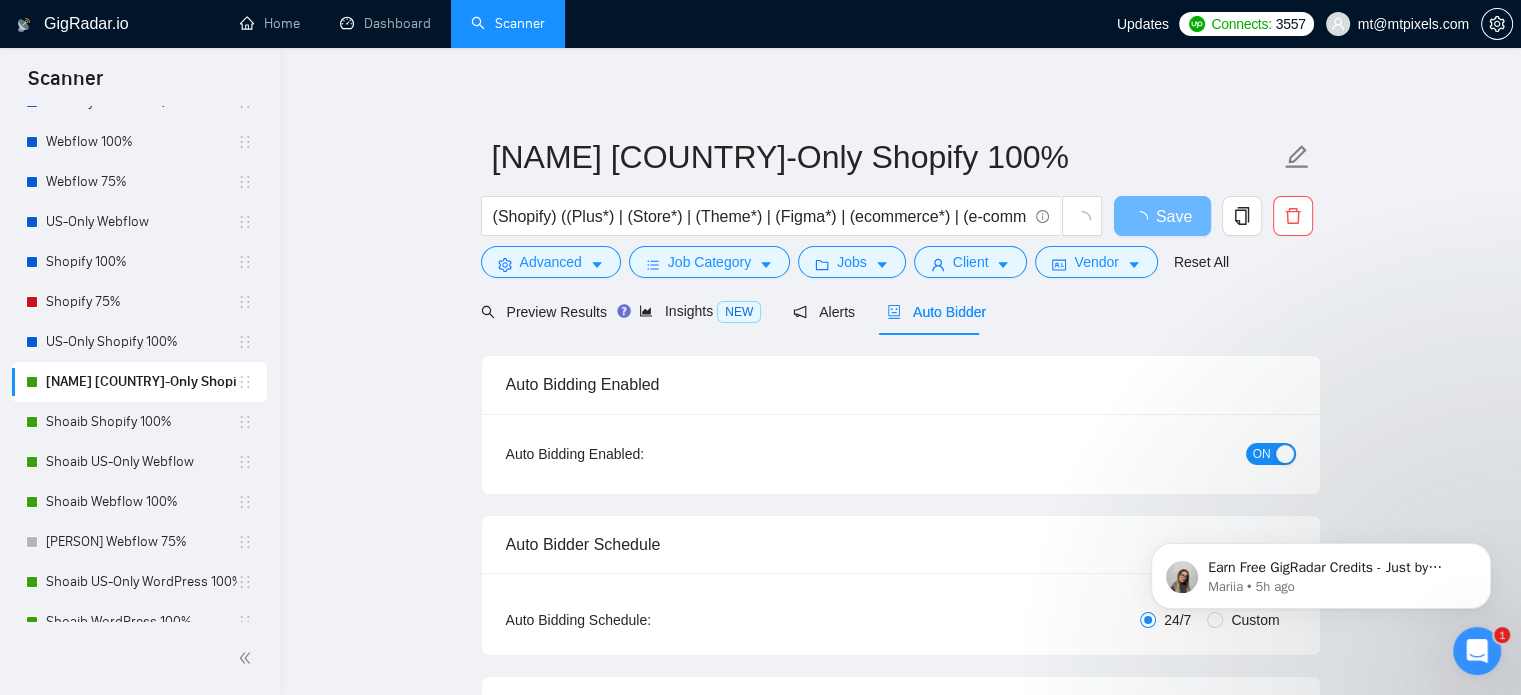 type 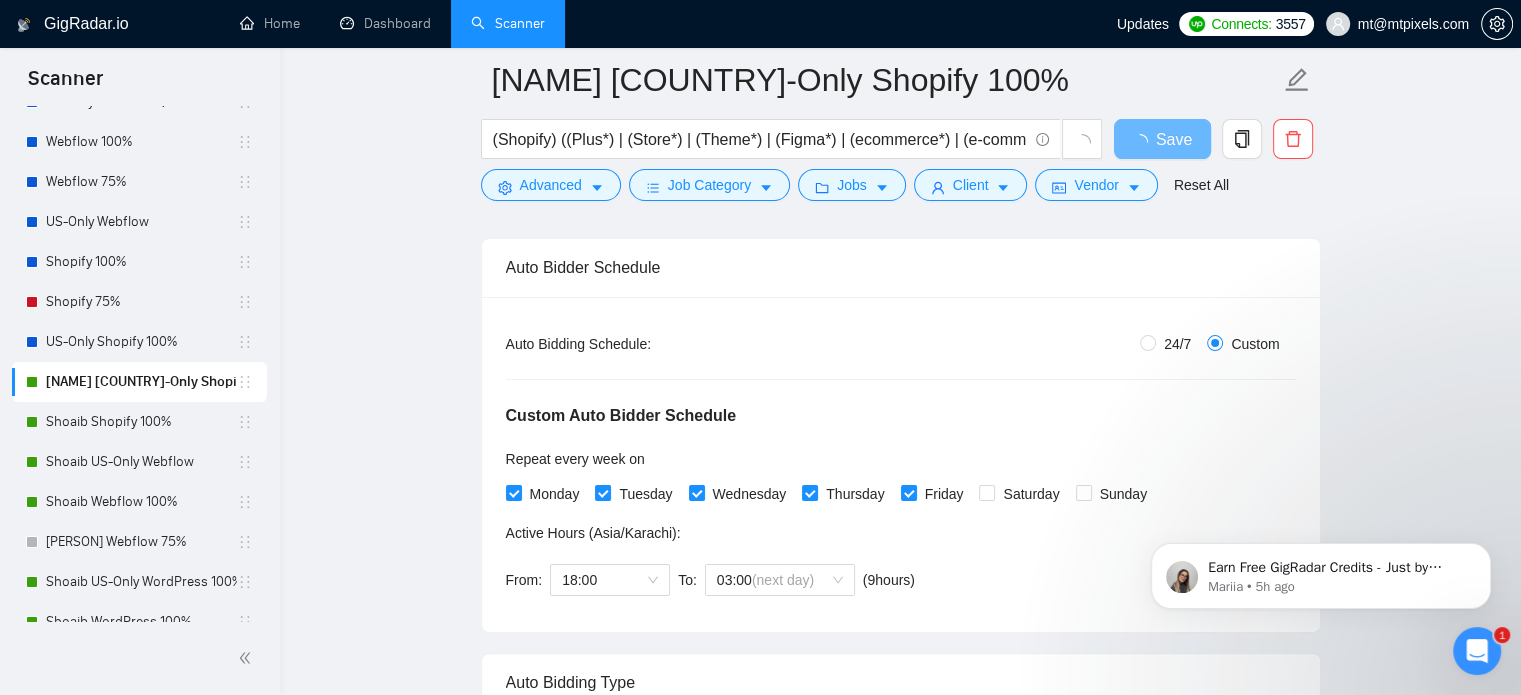 scroll, scrollTop: 300, scrollLeft: 0, axis: vertical 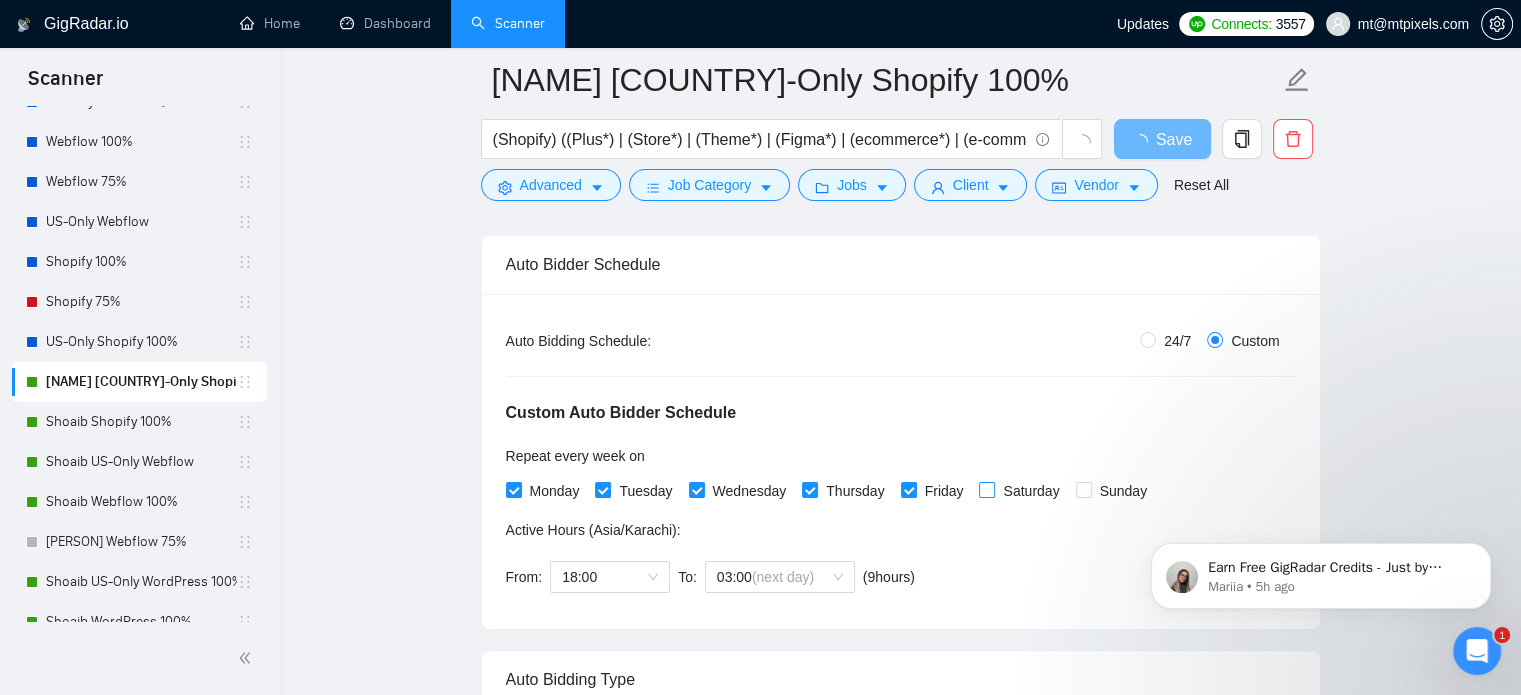 click on "Saturday" at bounding box center [986, 489] 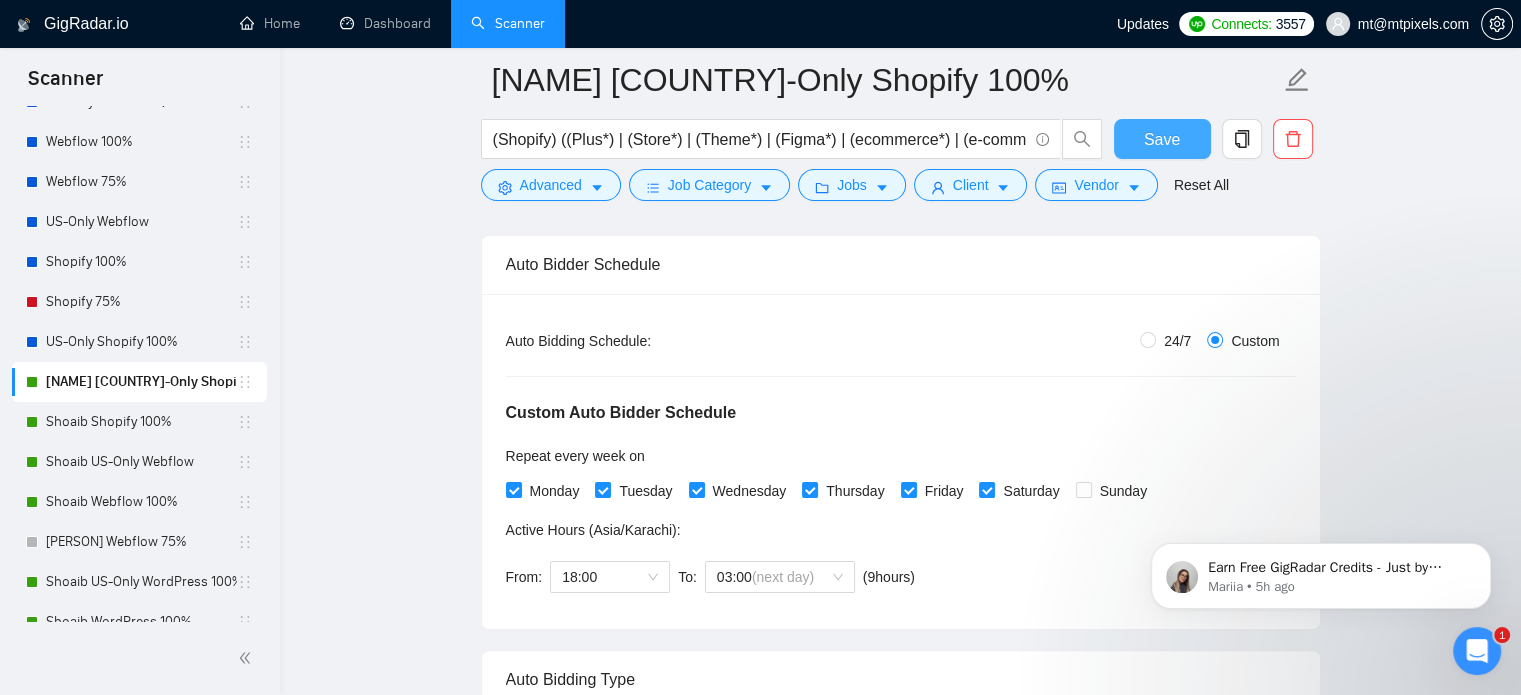click on "Save" at bounding box center (1162, 139) 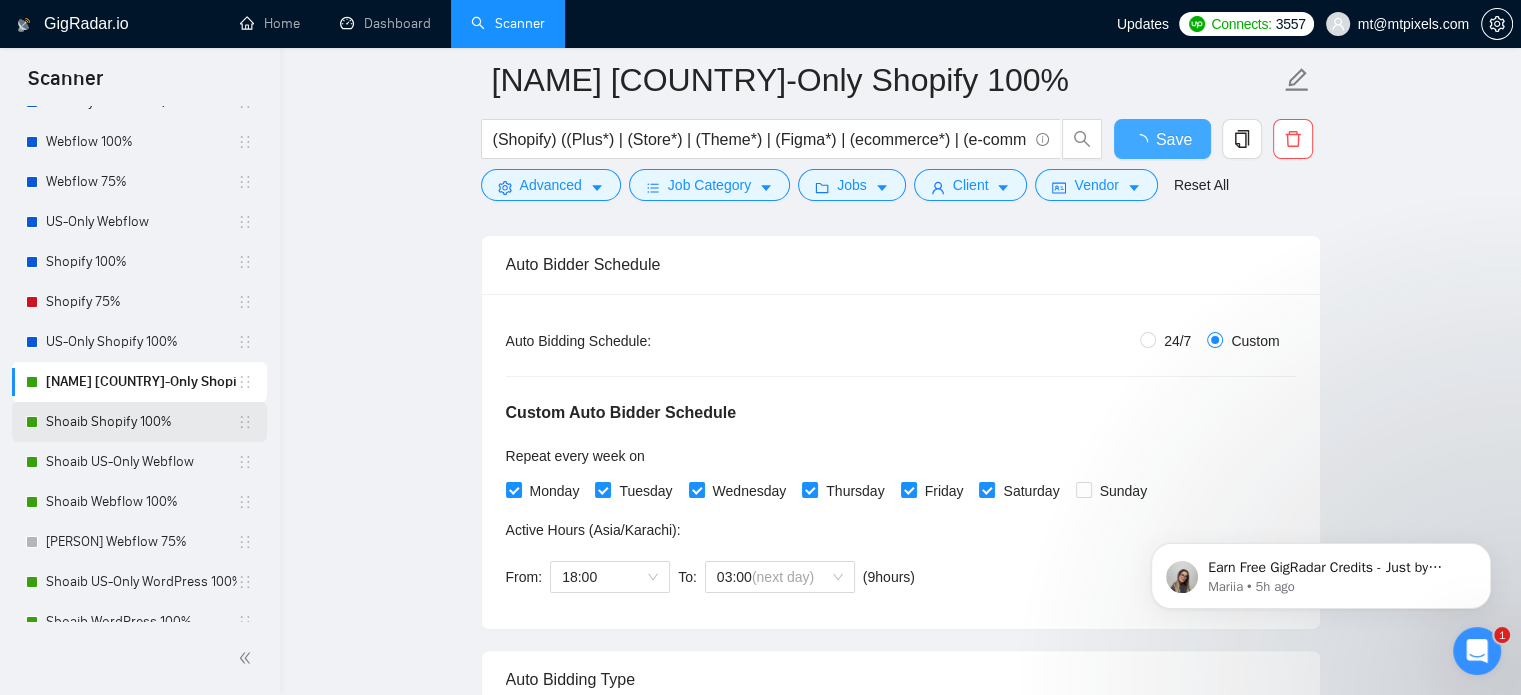 type 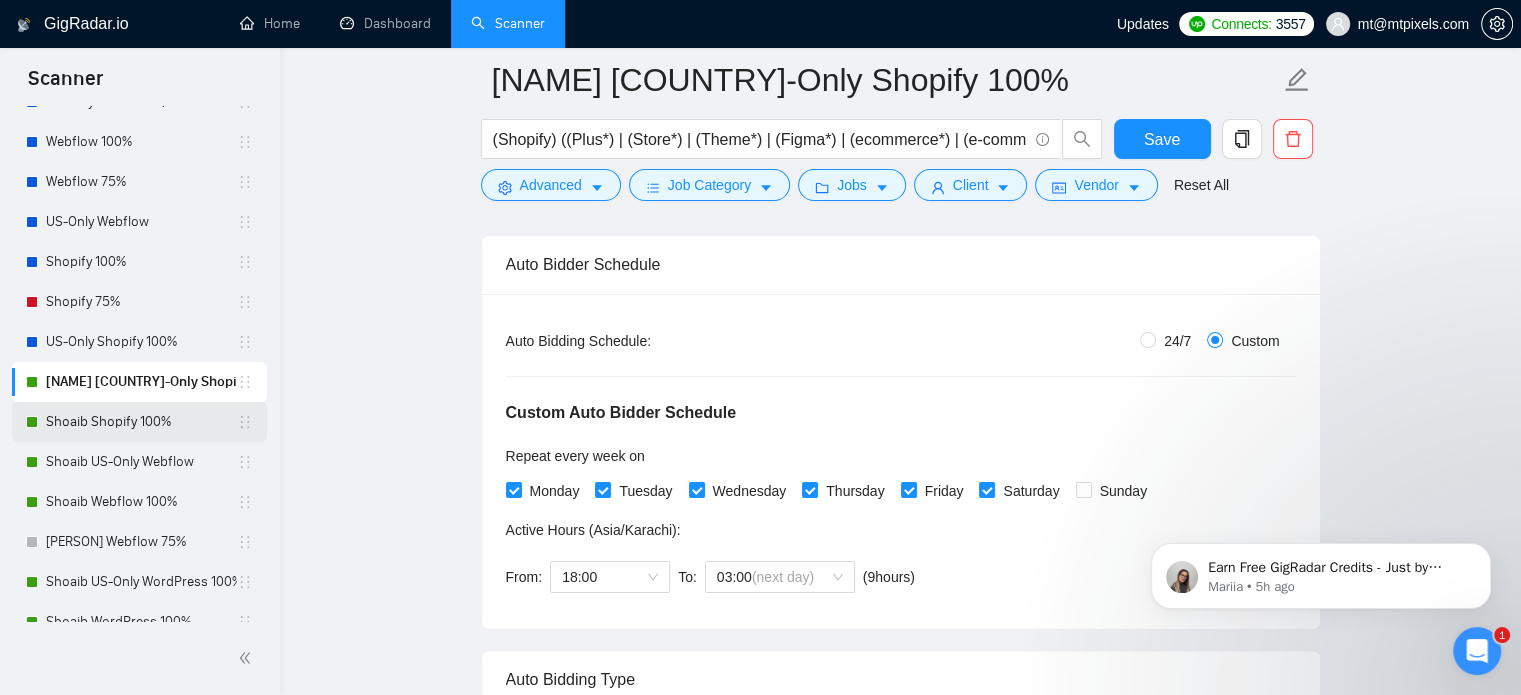 click on "Shoaib Shopify 100%" at bounding box center (141, 422) 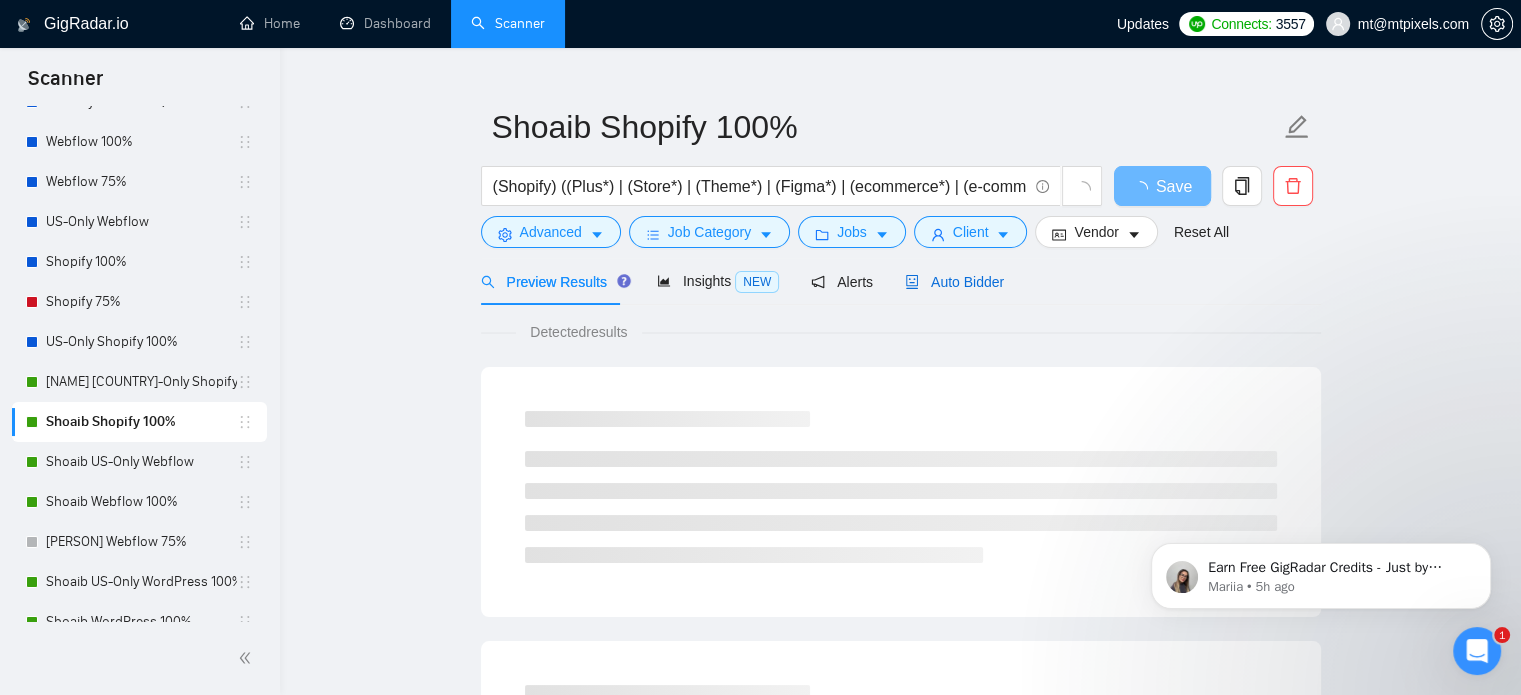 click on "Auto Bidder" at bounding box center (954, 282) 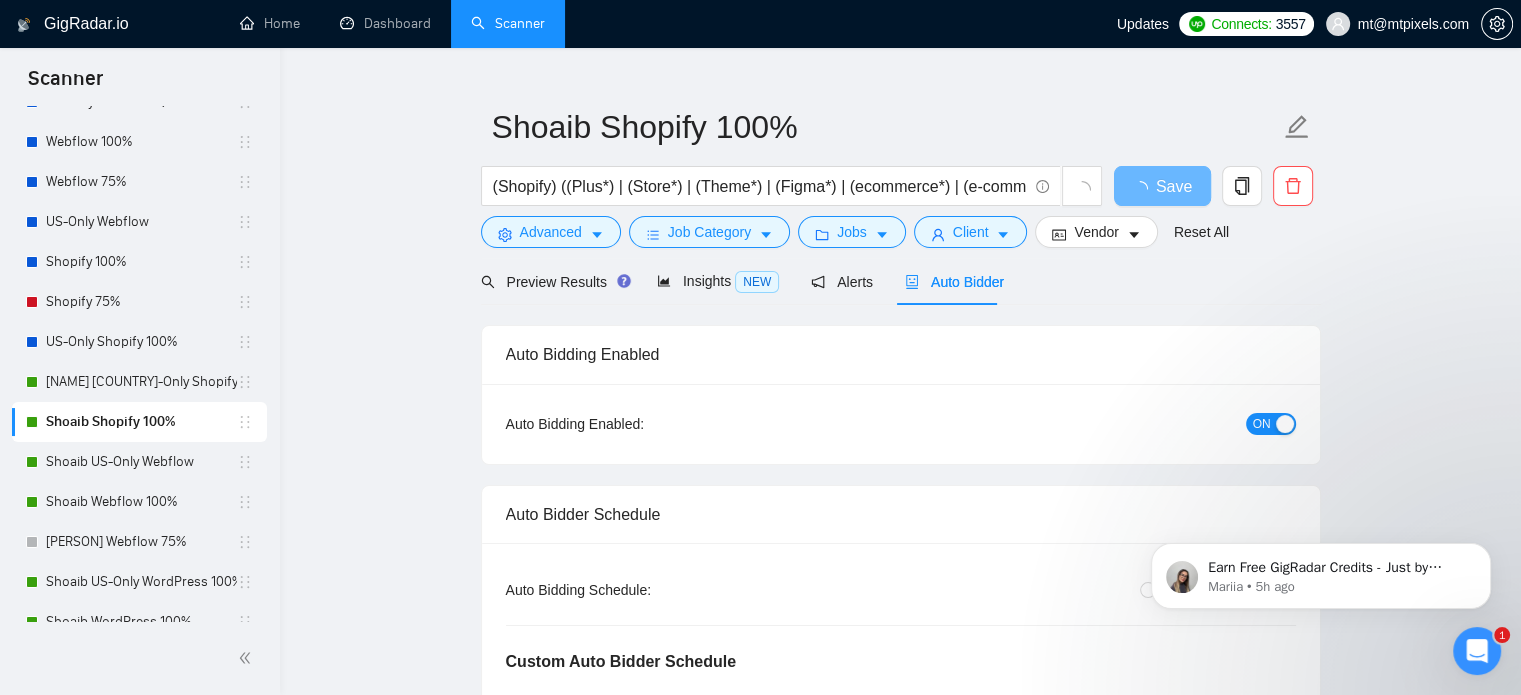 type 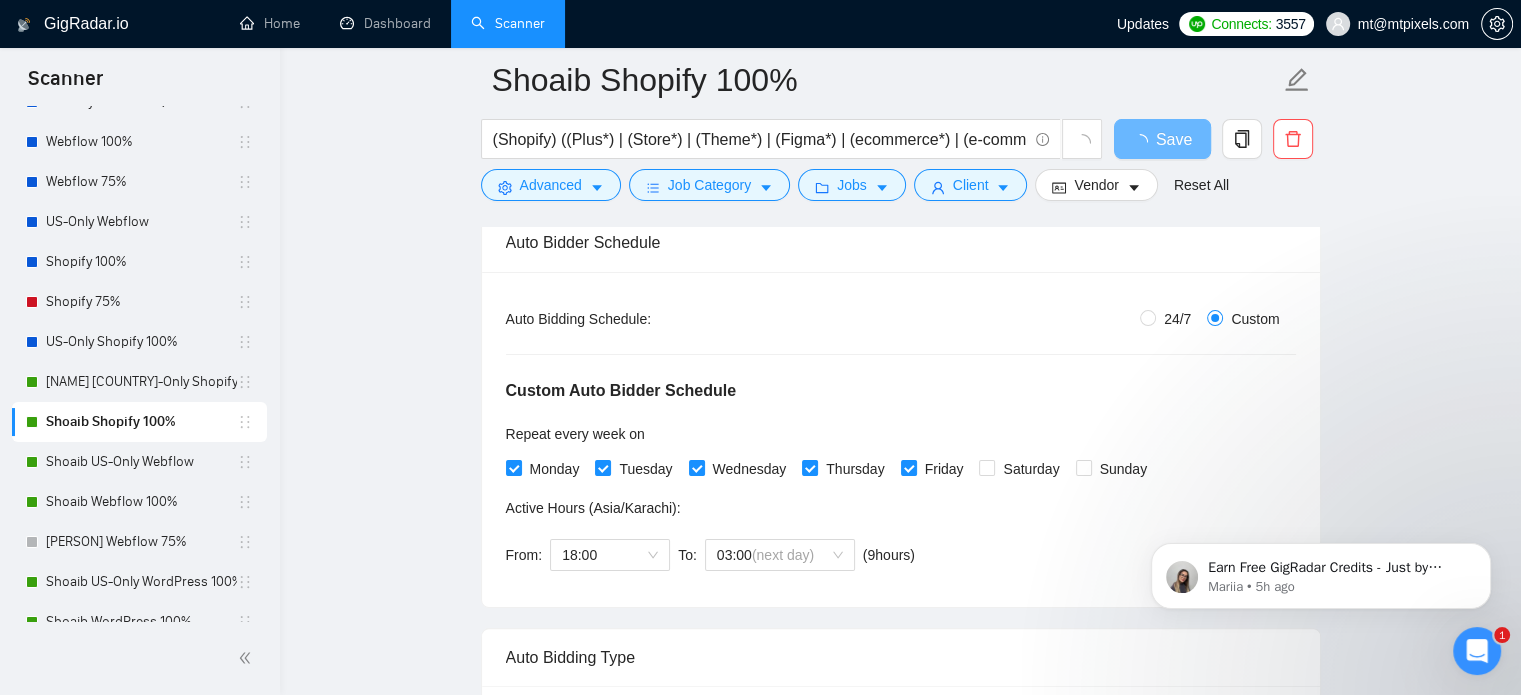 scroll, scrollTop: 435, scrollLeft: 0, axis: vertical 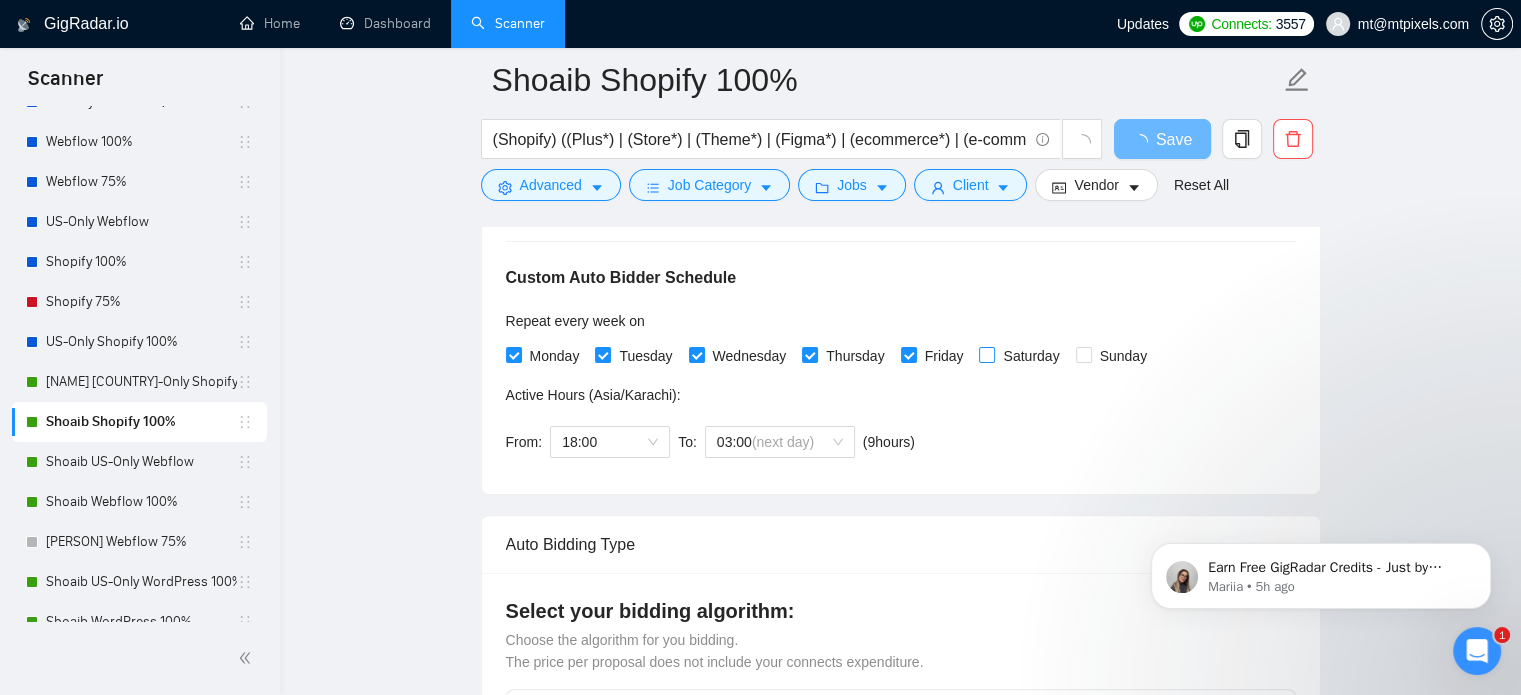 click on "Saturday" at bounding box center (986, 354) 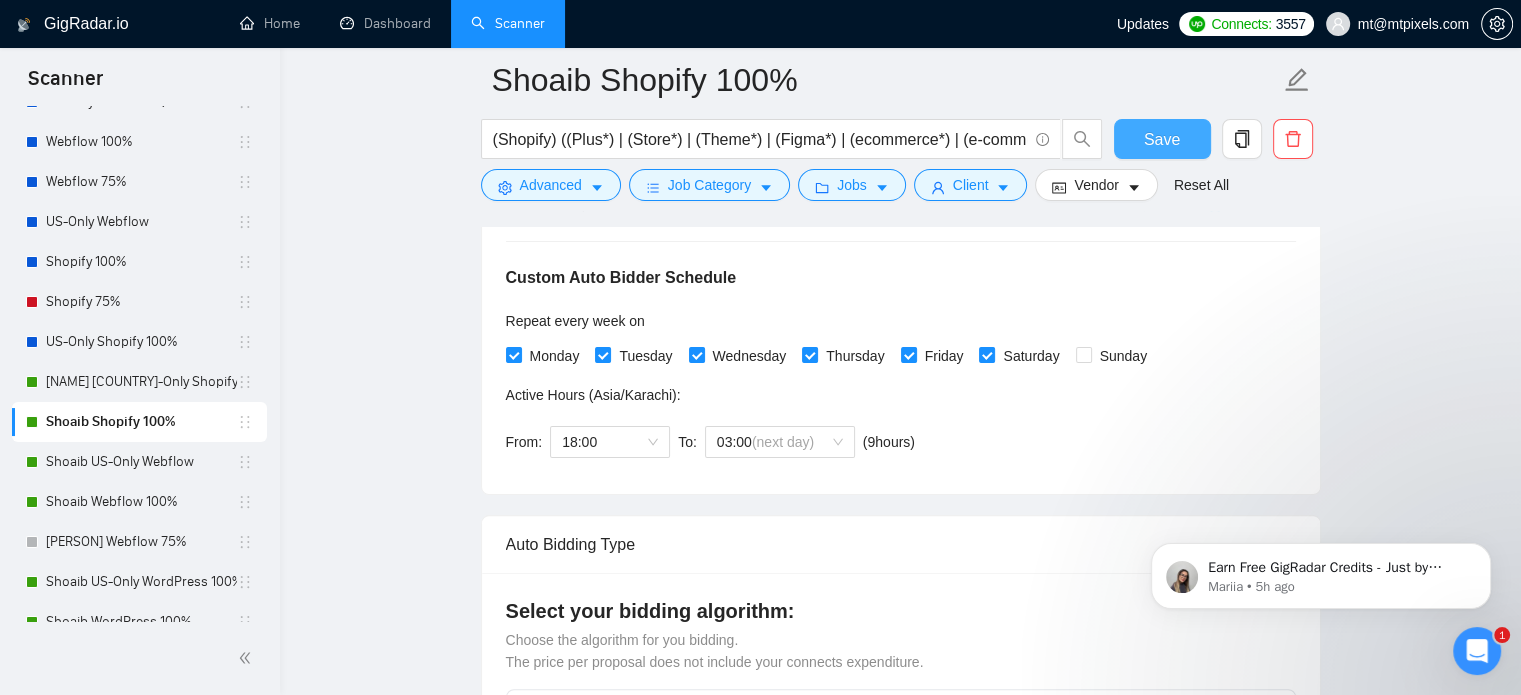 click on "Save" at bounding box center (1162, 139) 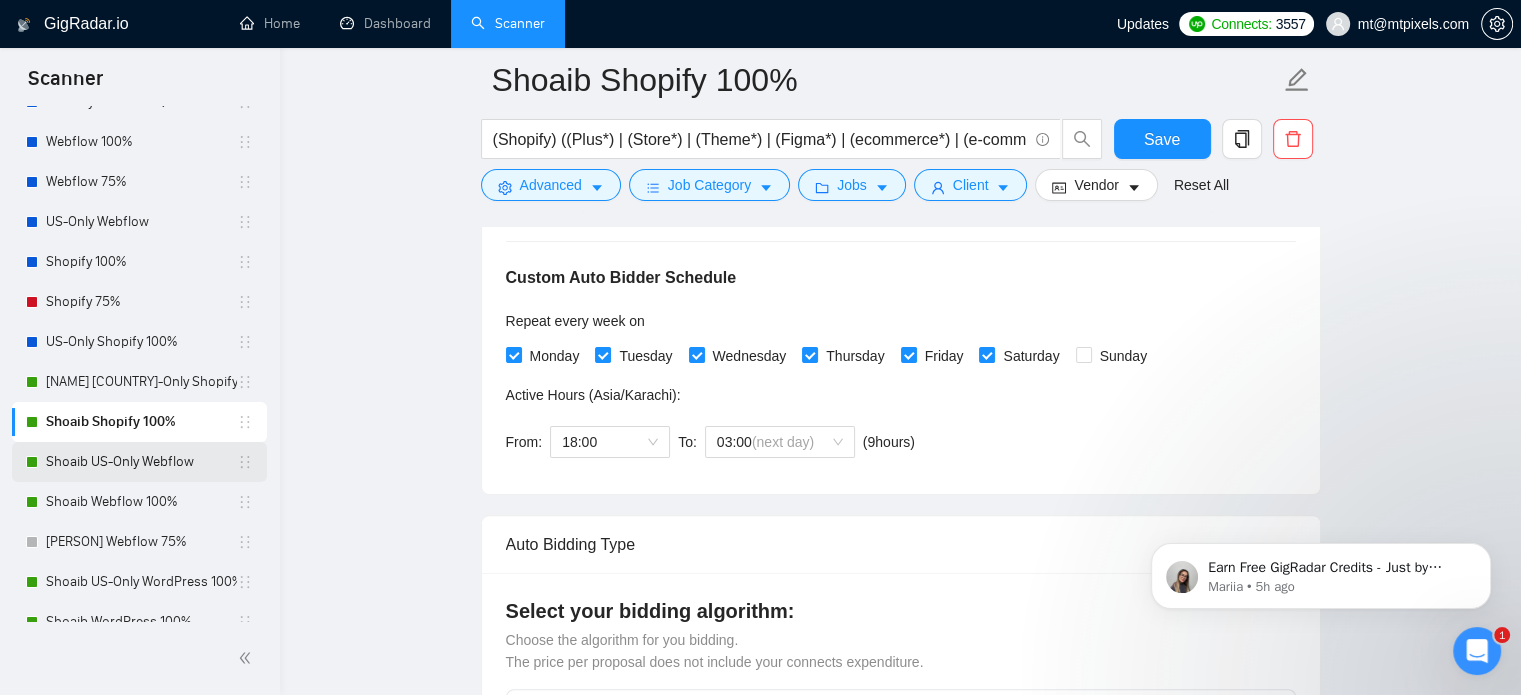 click on "Shoaib US-Only Webflow" at bounding box center [141, 462] 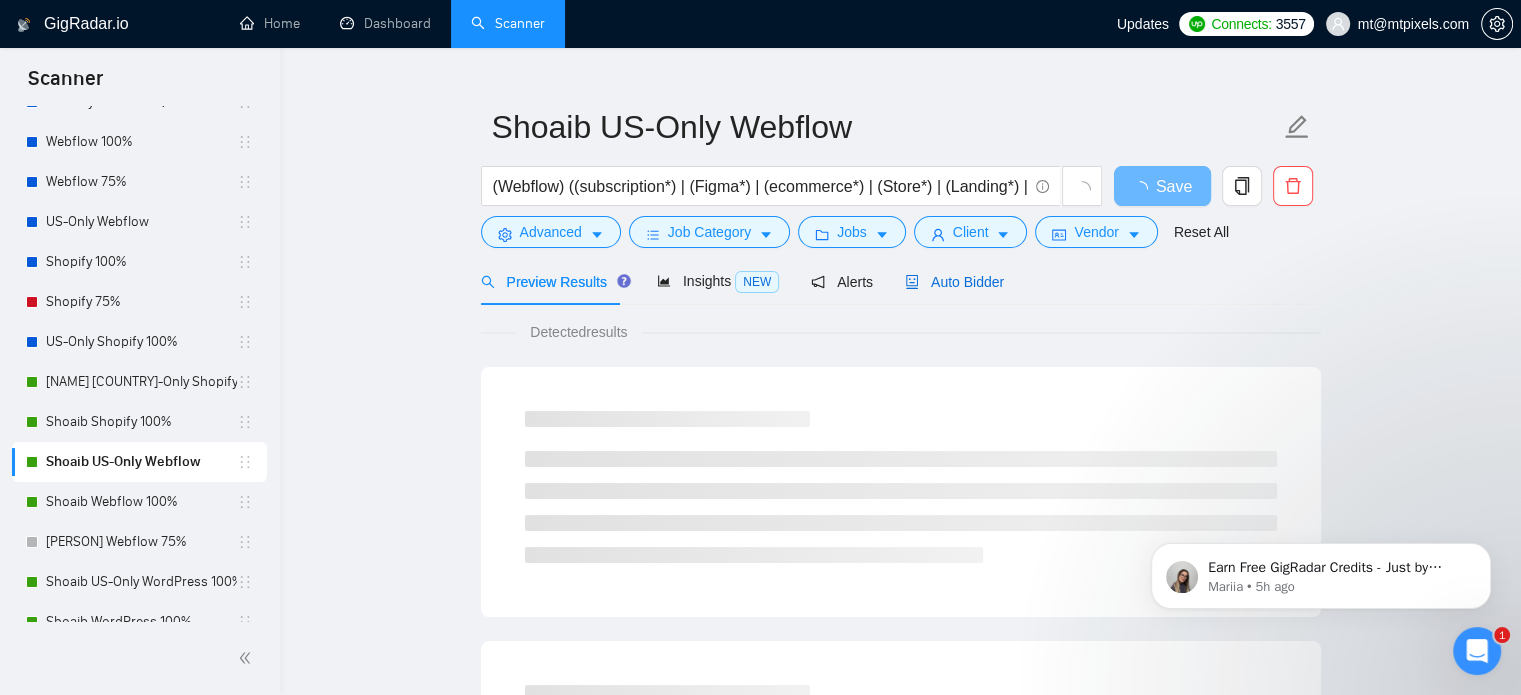 click on "Auto Bidder" at bounding box center [954, 282] 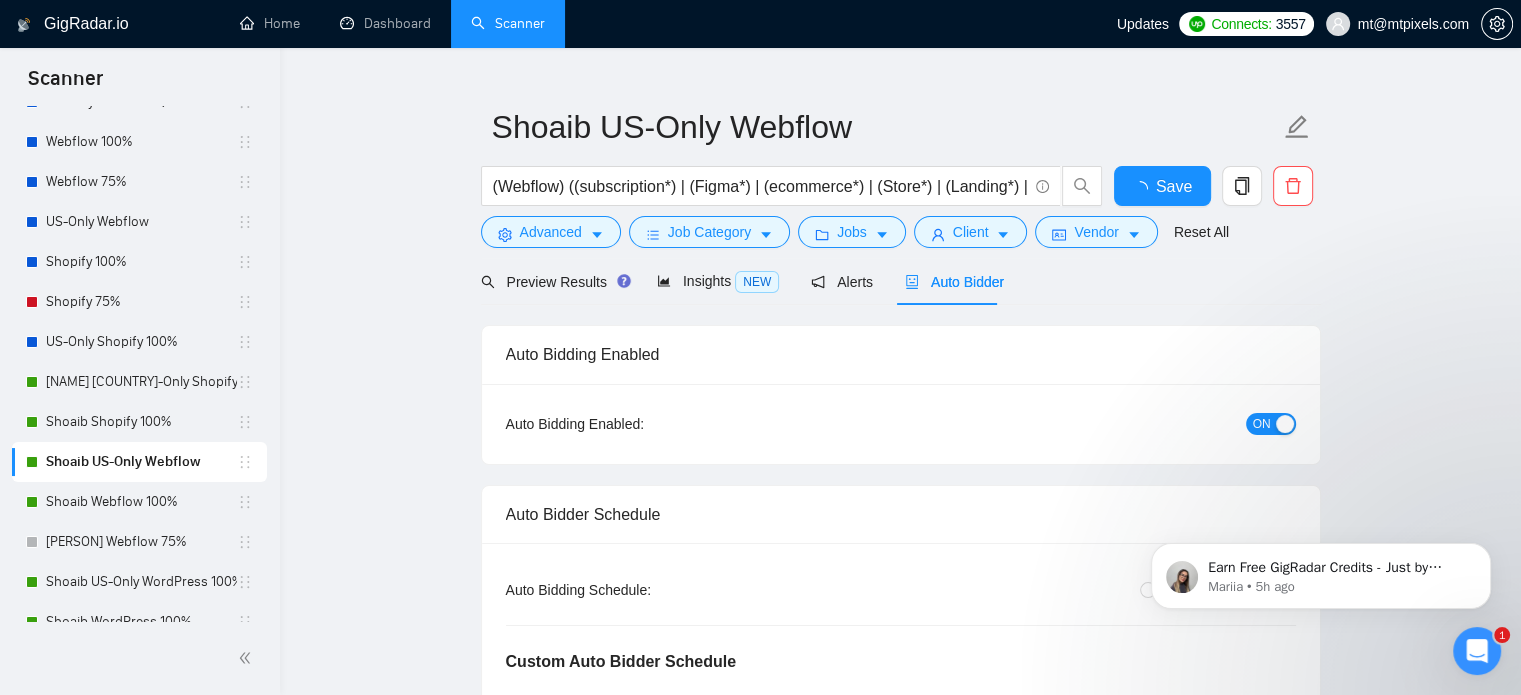 type 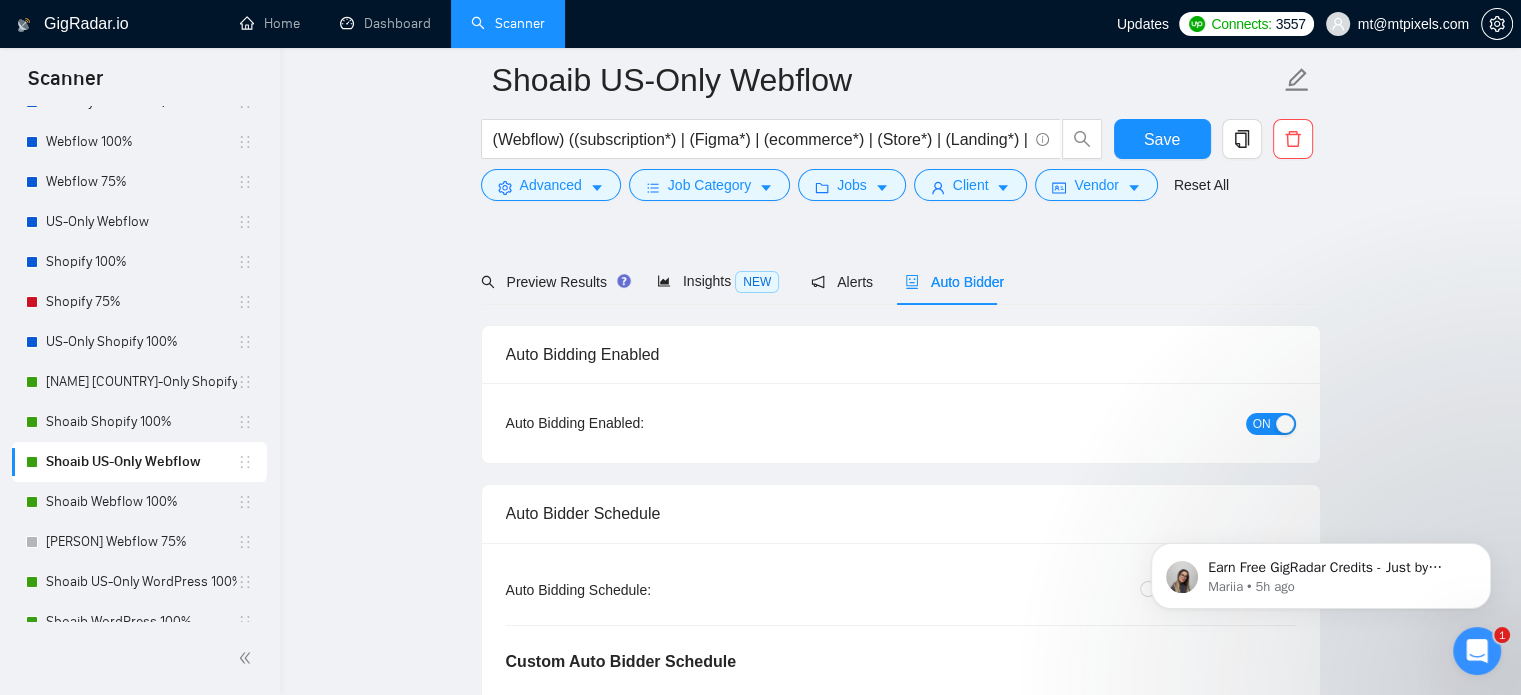 scroll, scrollTop: 335, scrollLeft: 0, axis: vertical 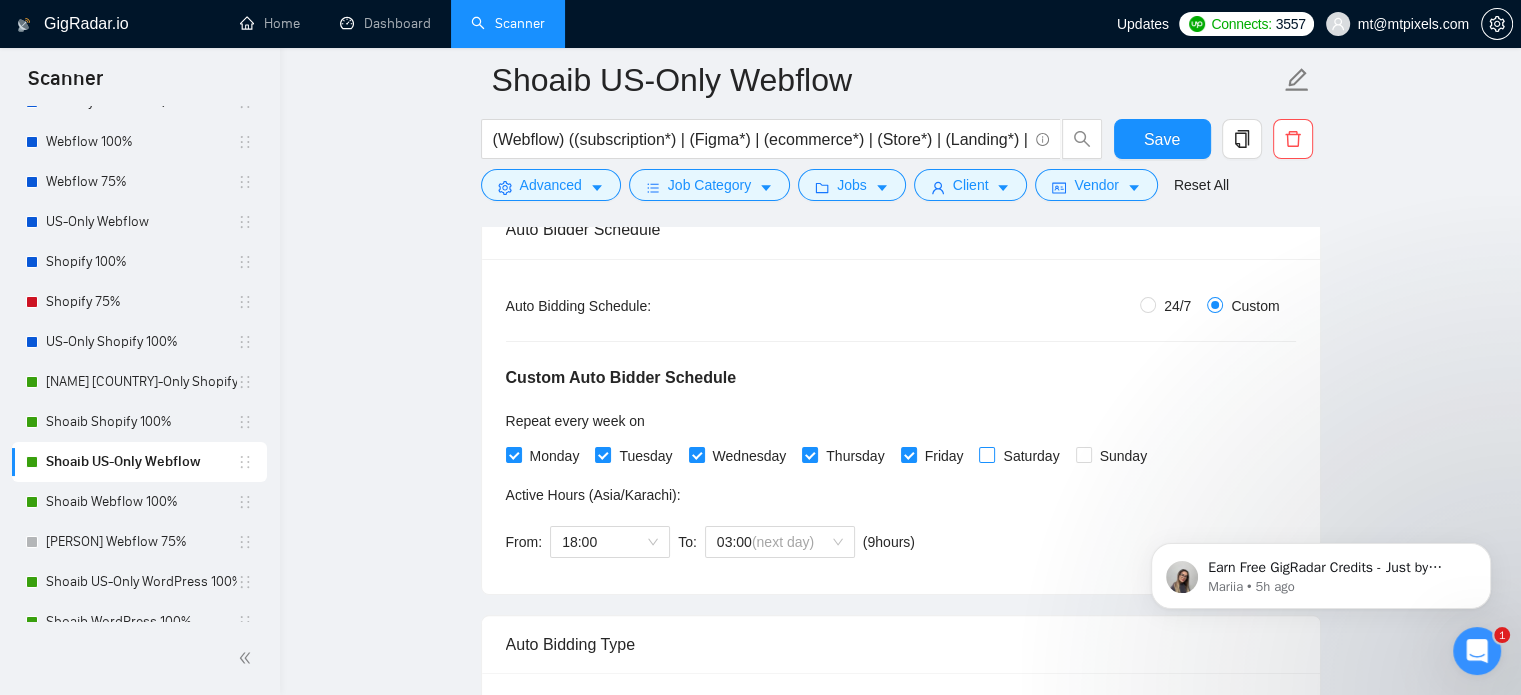 click on "Saturday" at bounding box center [986, 454] 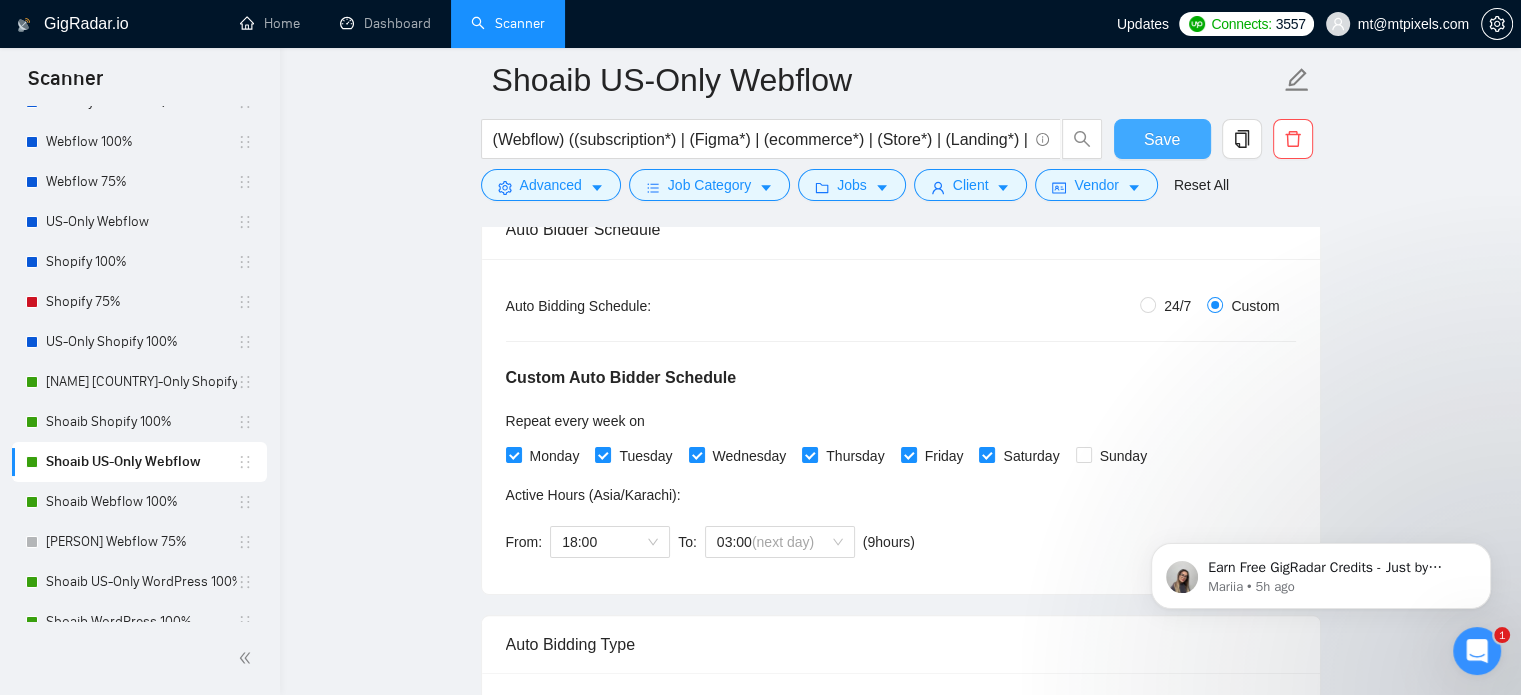 click on "Save" at bounding box center (1162, 139) 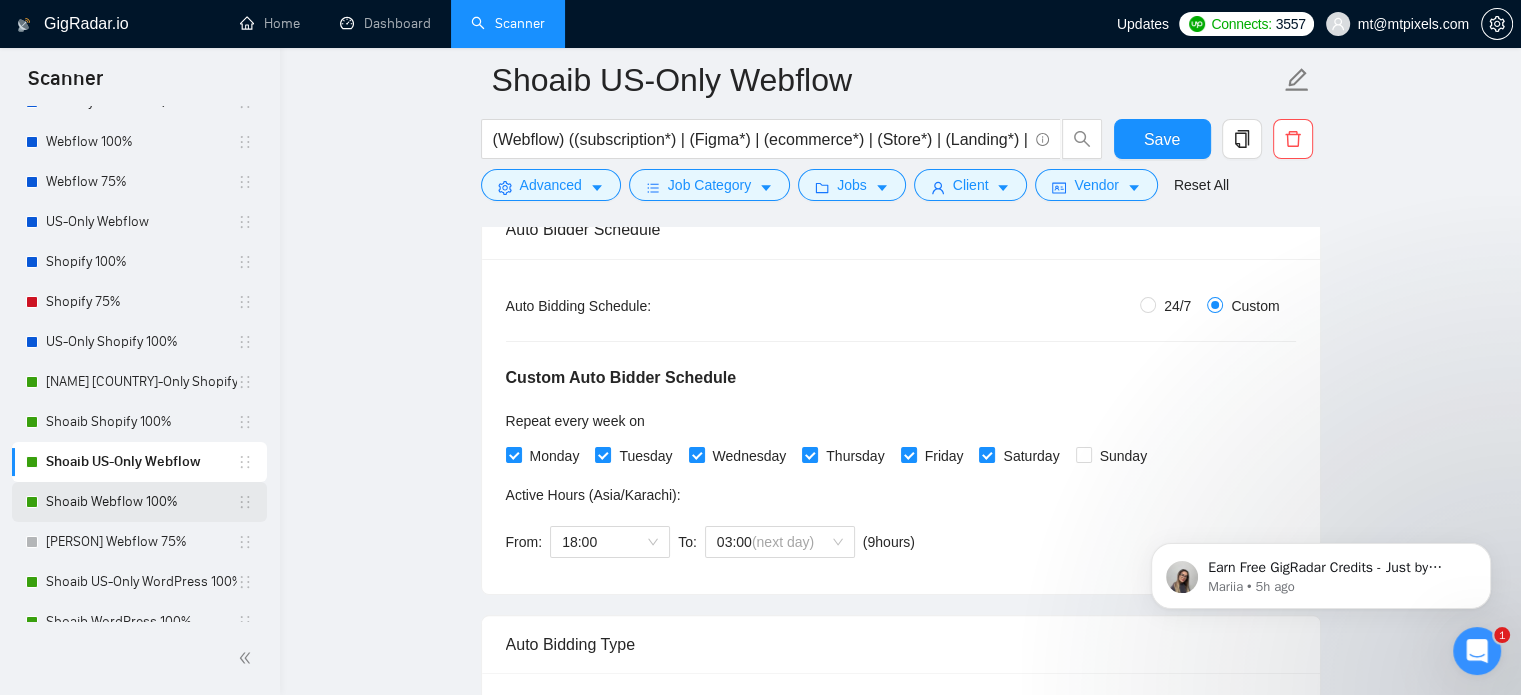 click on "Shoaib Webflow 100%" at bounding box center (141, 502) 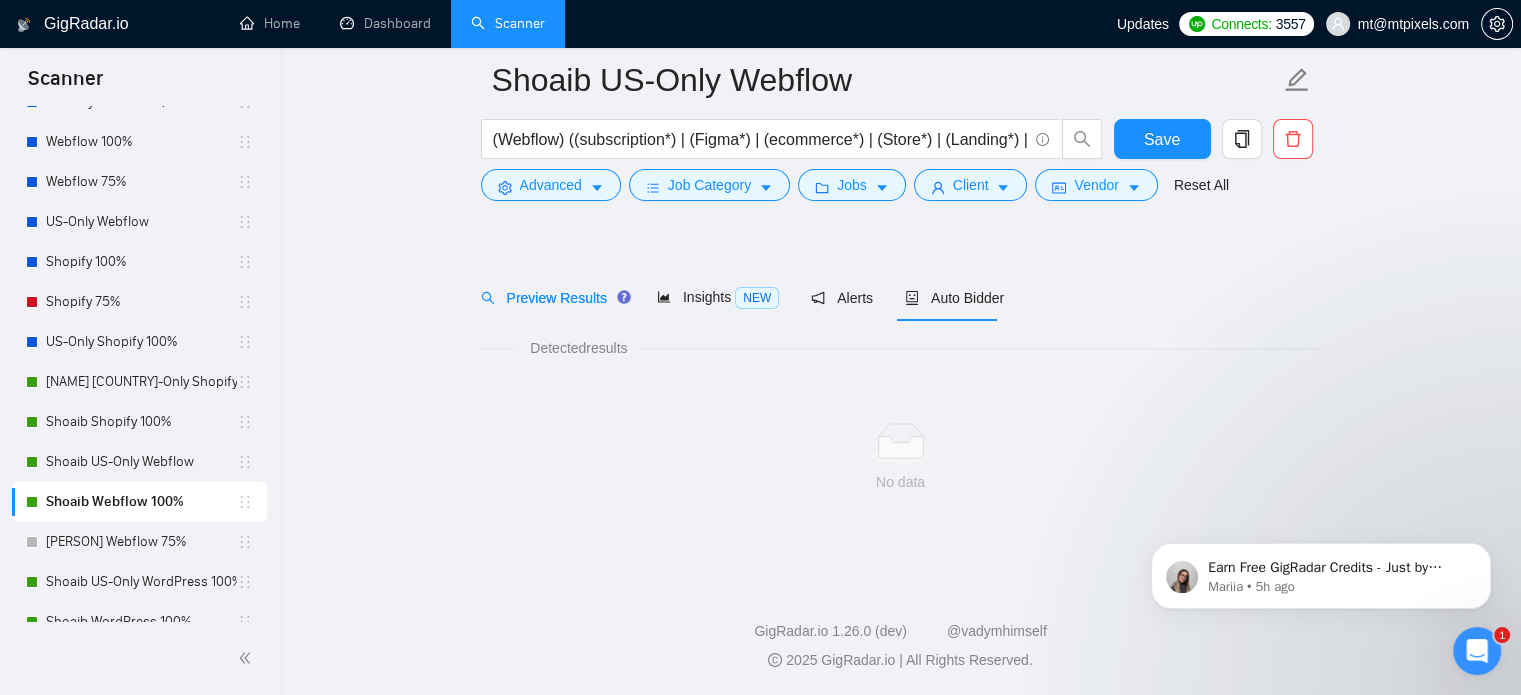 scroll, scrollTop: 35, scrollLeft: 0, axis: vertical 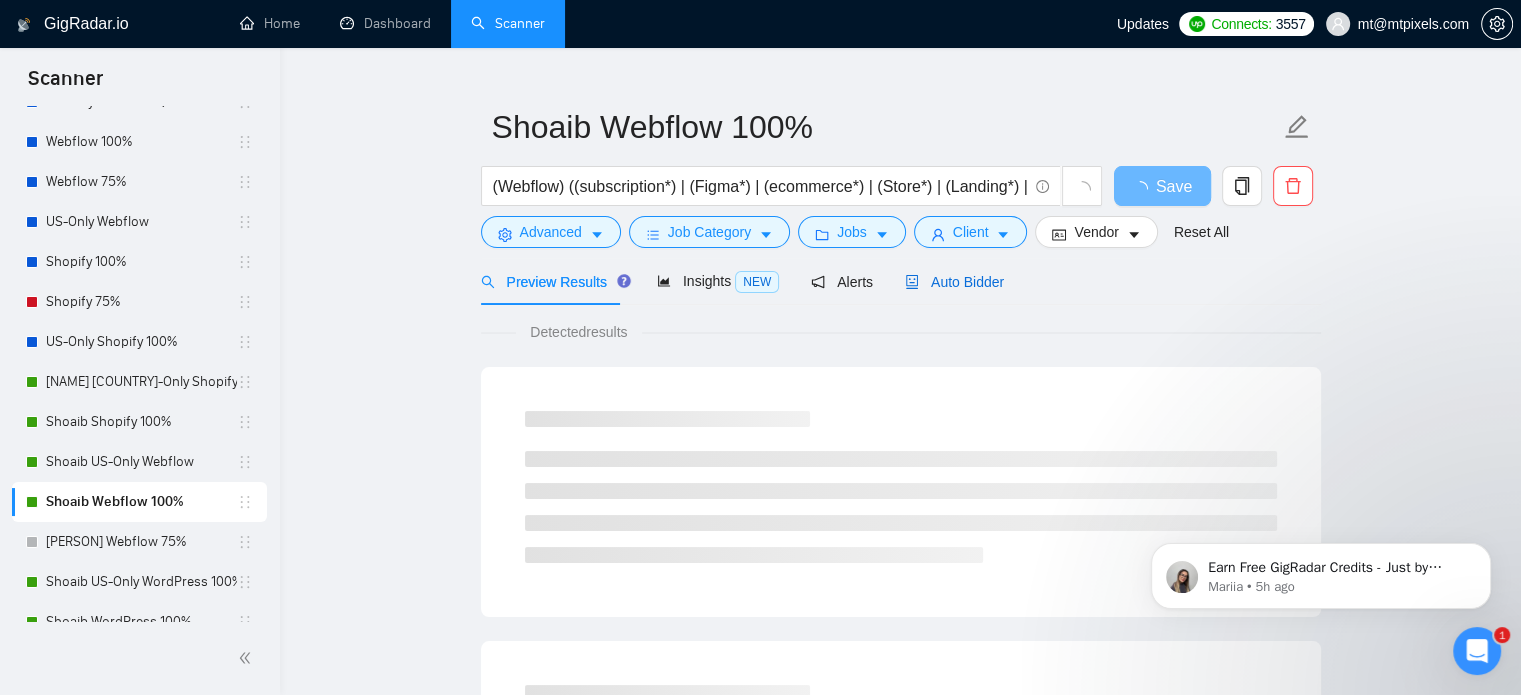 click on "Auto Bidder" at bounding box center (954, 282) 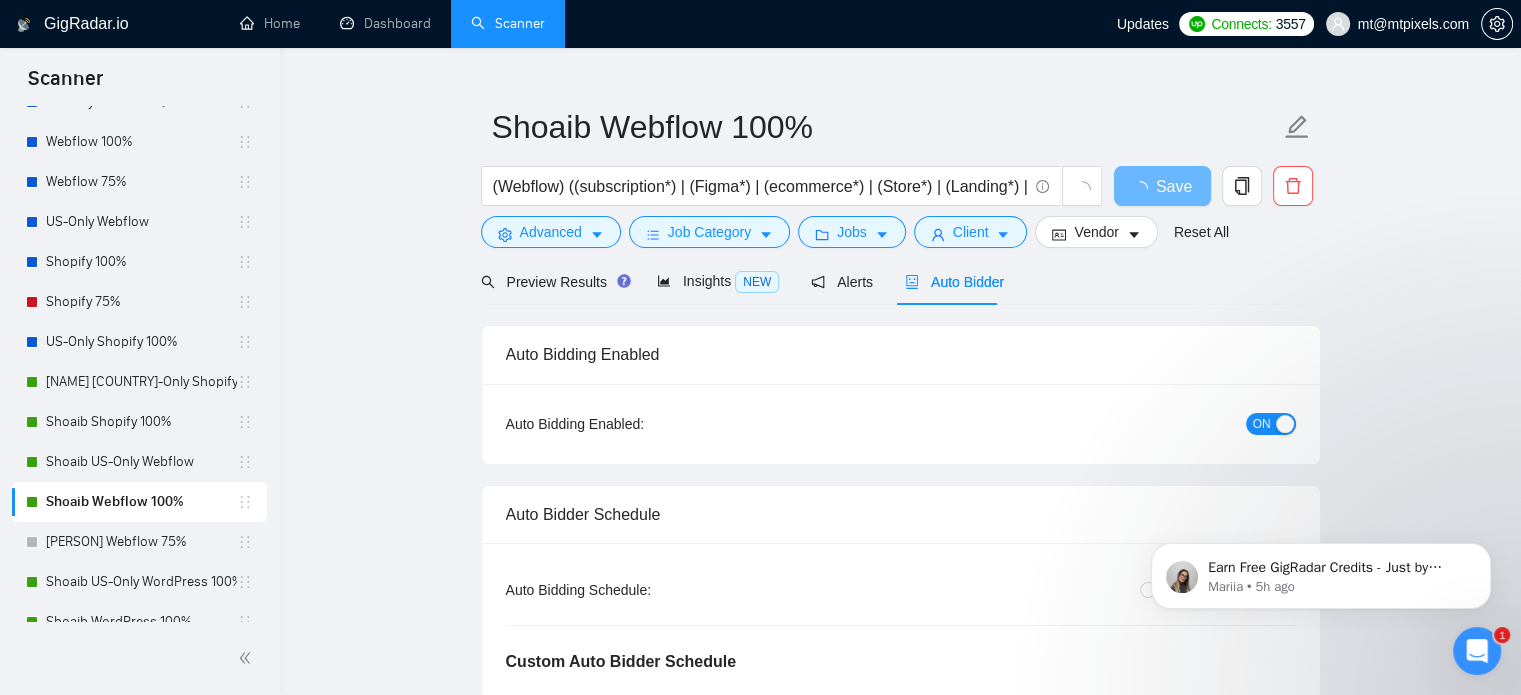 type 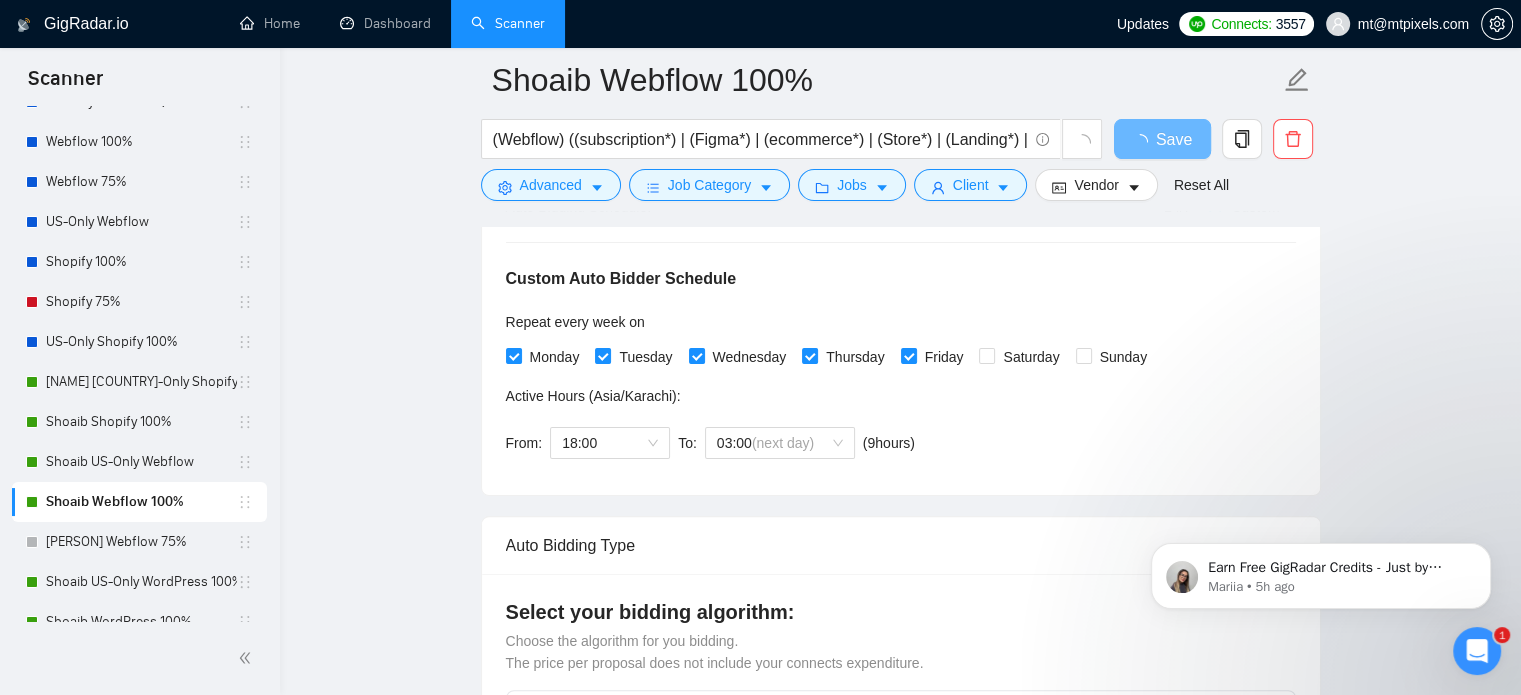 scroll, scrollTop: 435, scrollLeft: 0, axis: vertical 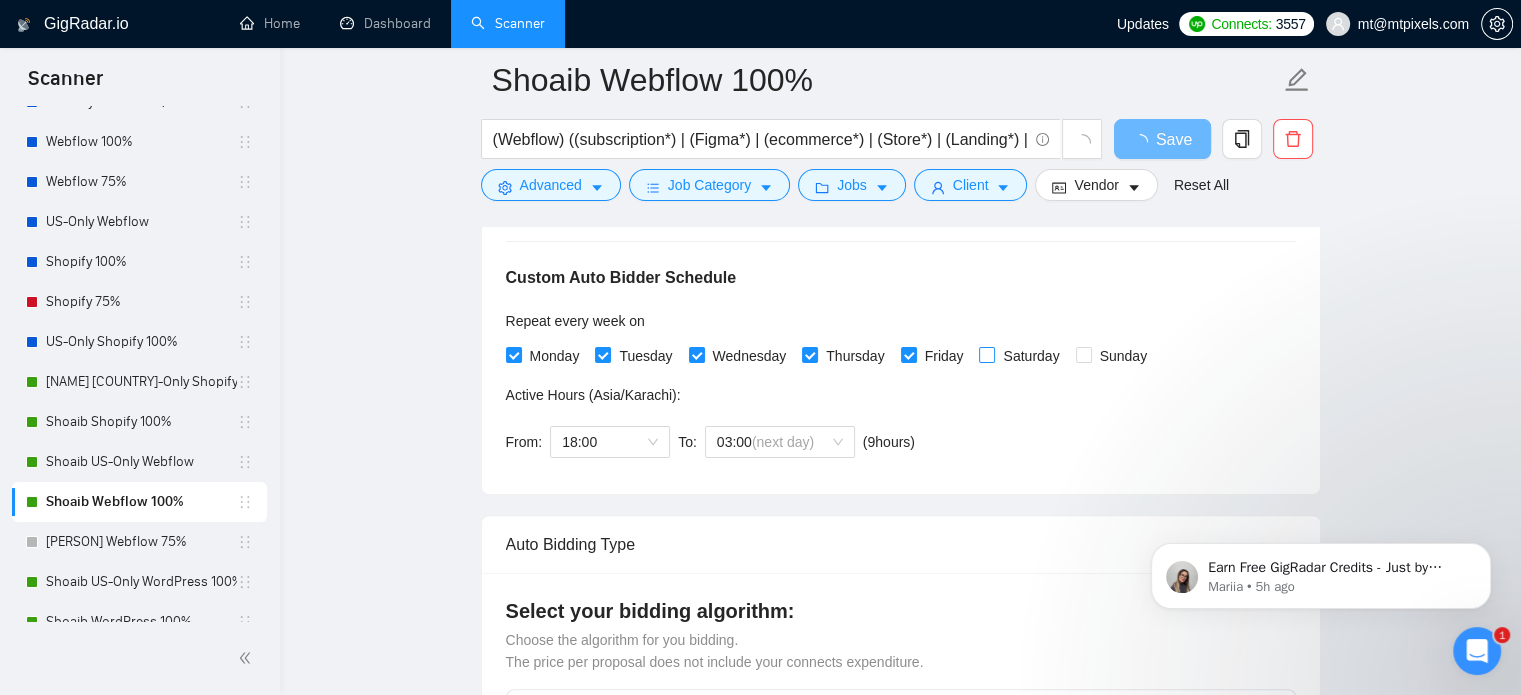 click on "Saturday" at bounding box center (986, 354) 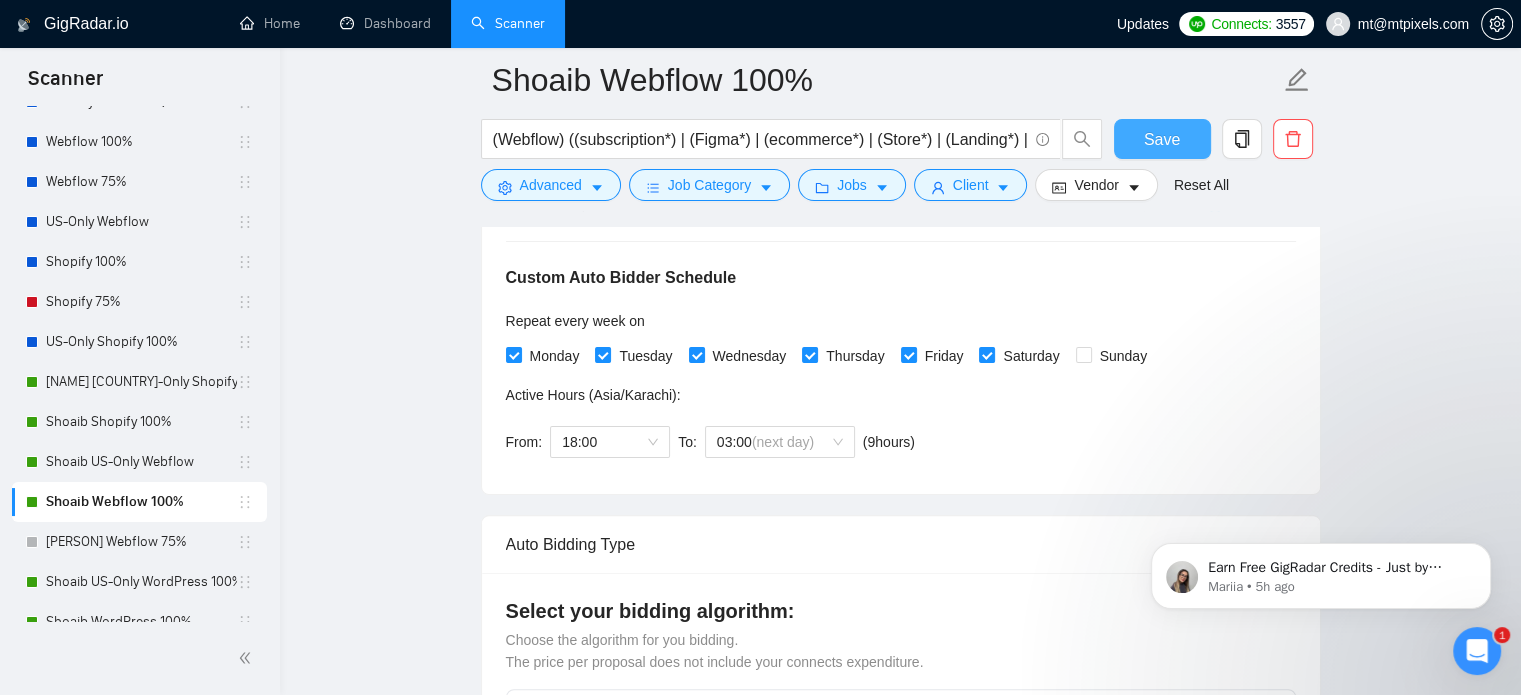 click on "Save" at bounding box center (1162, 139) 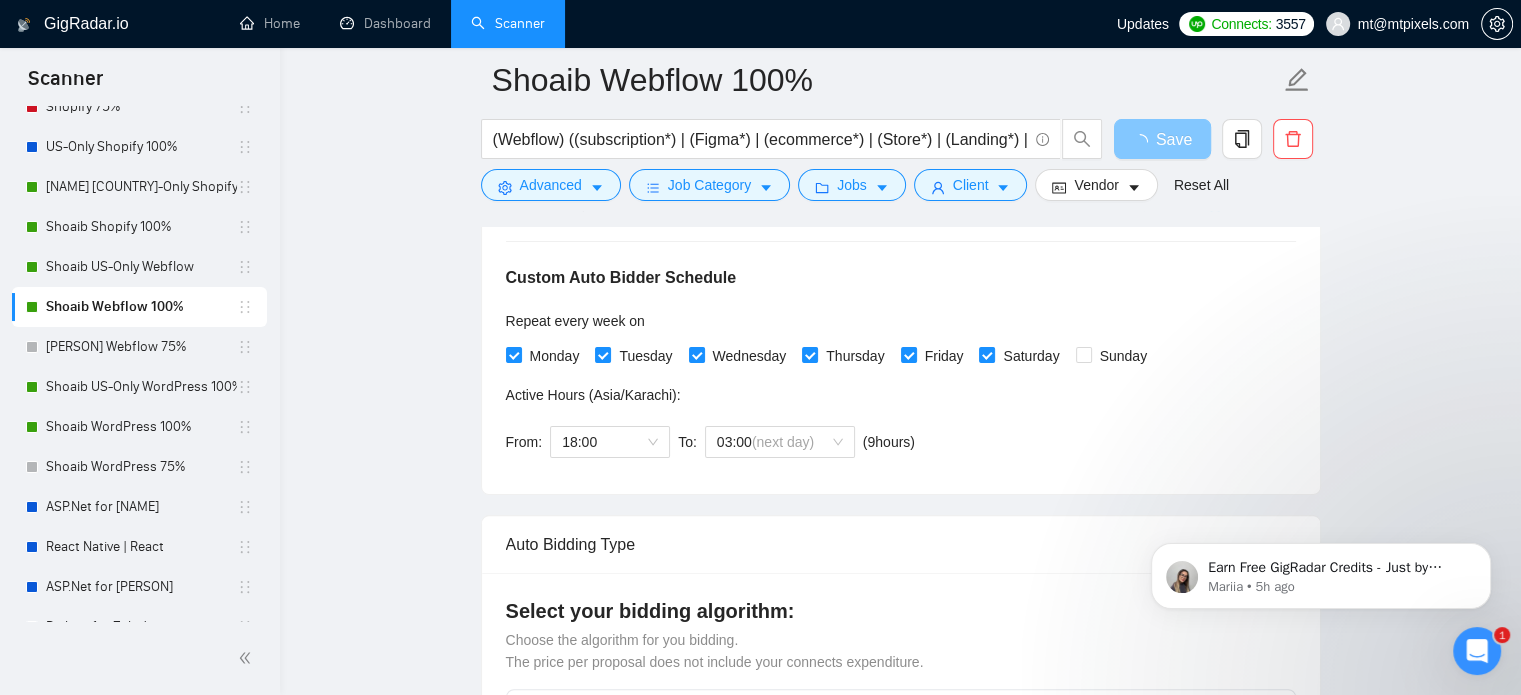 scroll, scrollTop: 600, scrollLeft: 0, axis: vertical 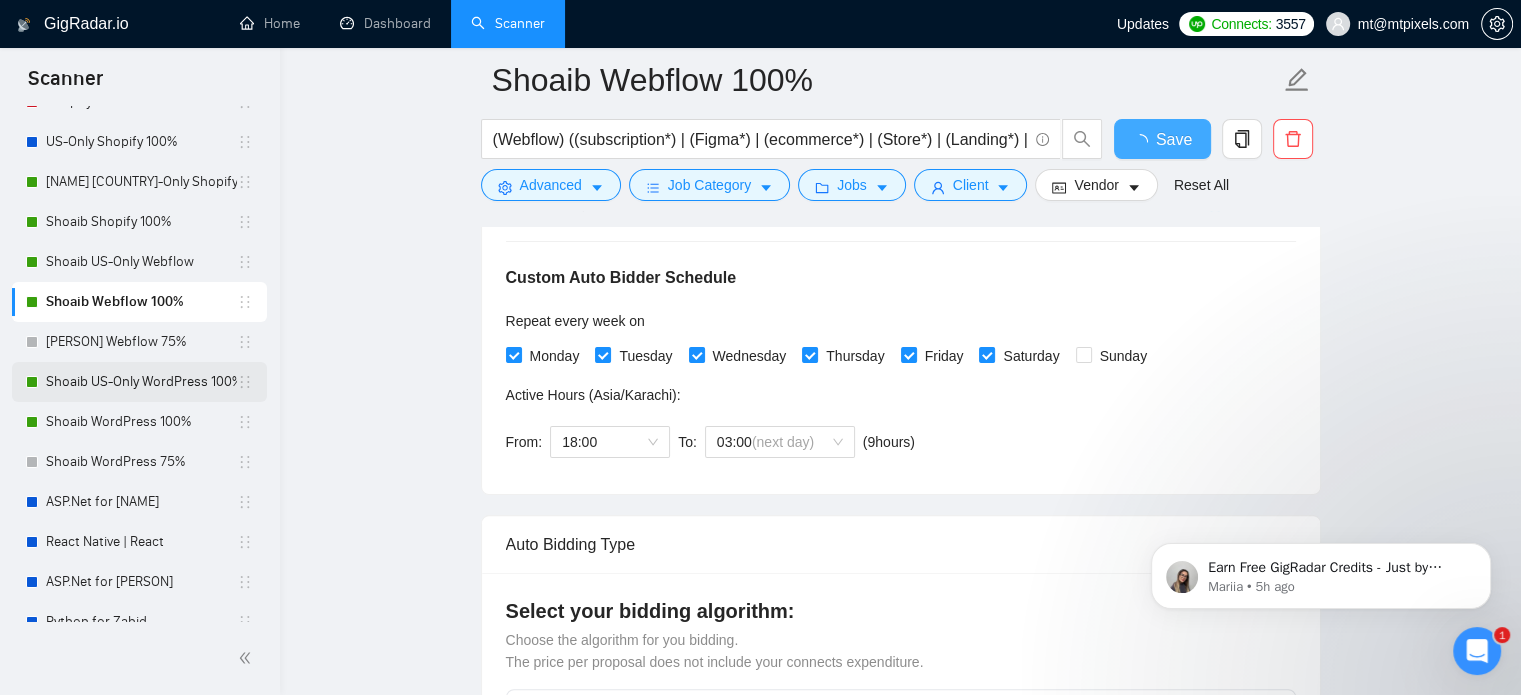type 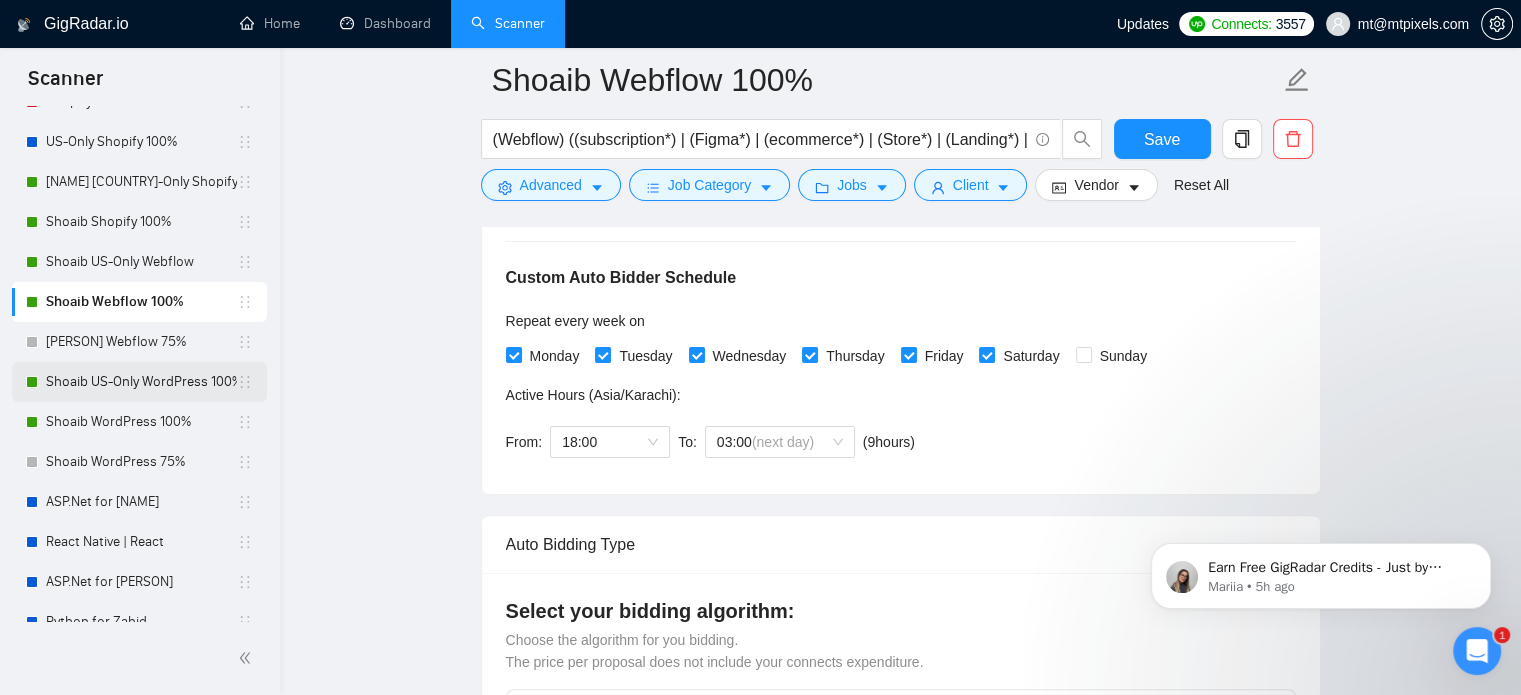 click on "Shoaib US-Only WordPress 100%" at bounding box center [141, 382] 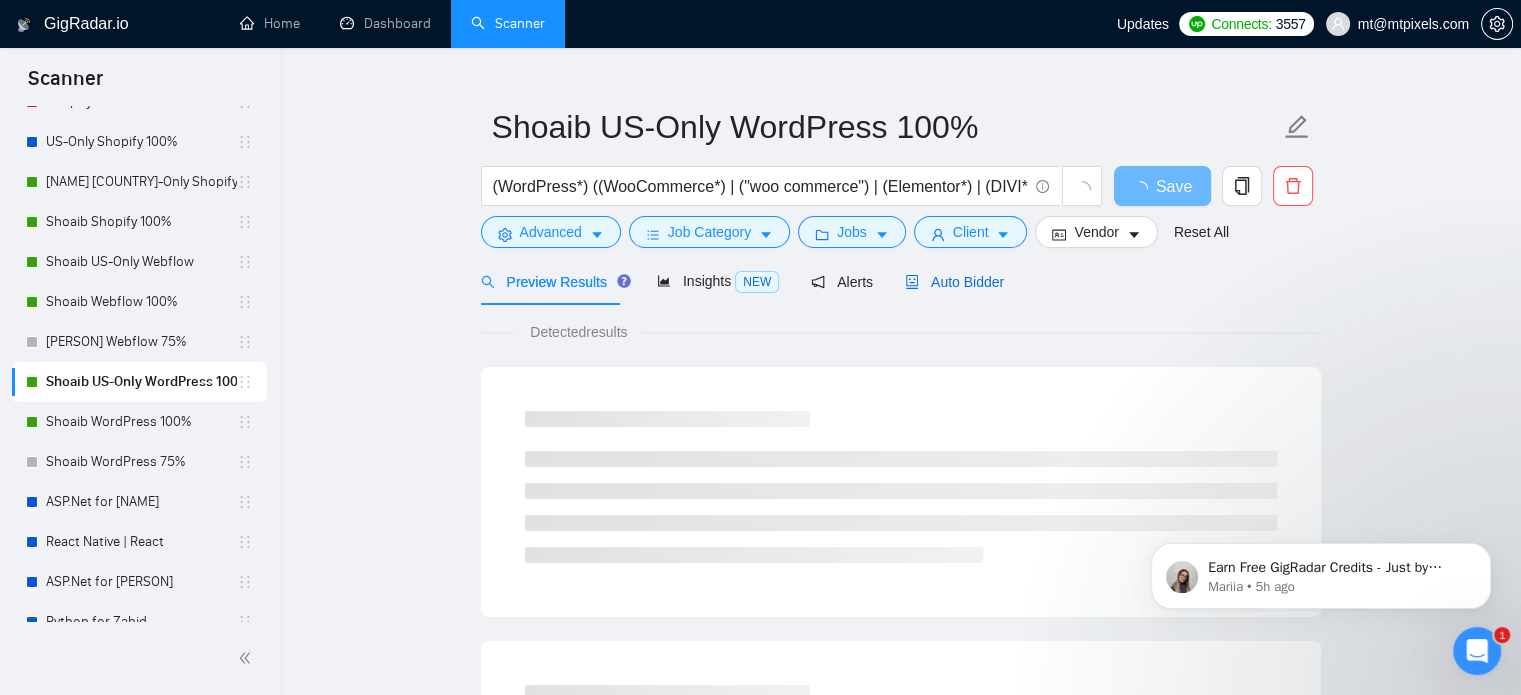 click on "Auto Bidder" at bounding box center (954, 282) 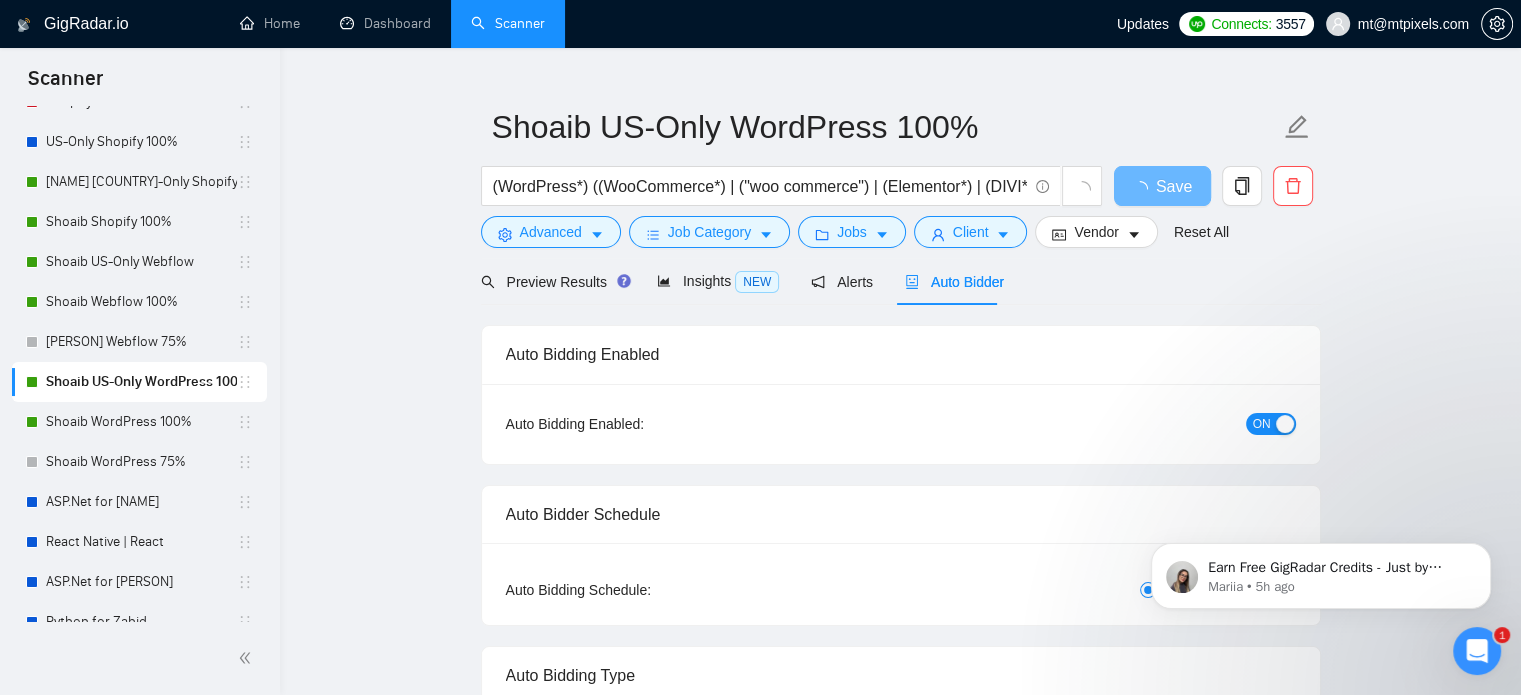 type 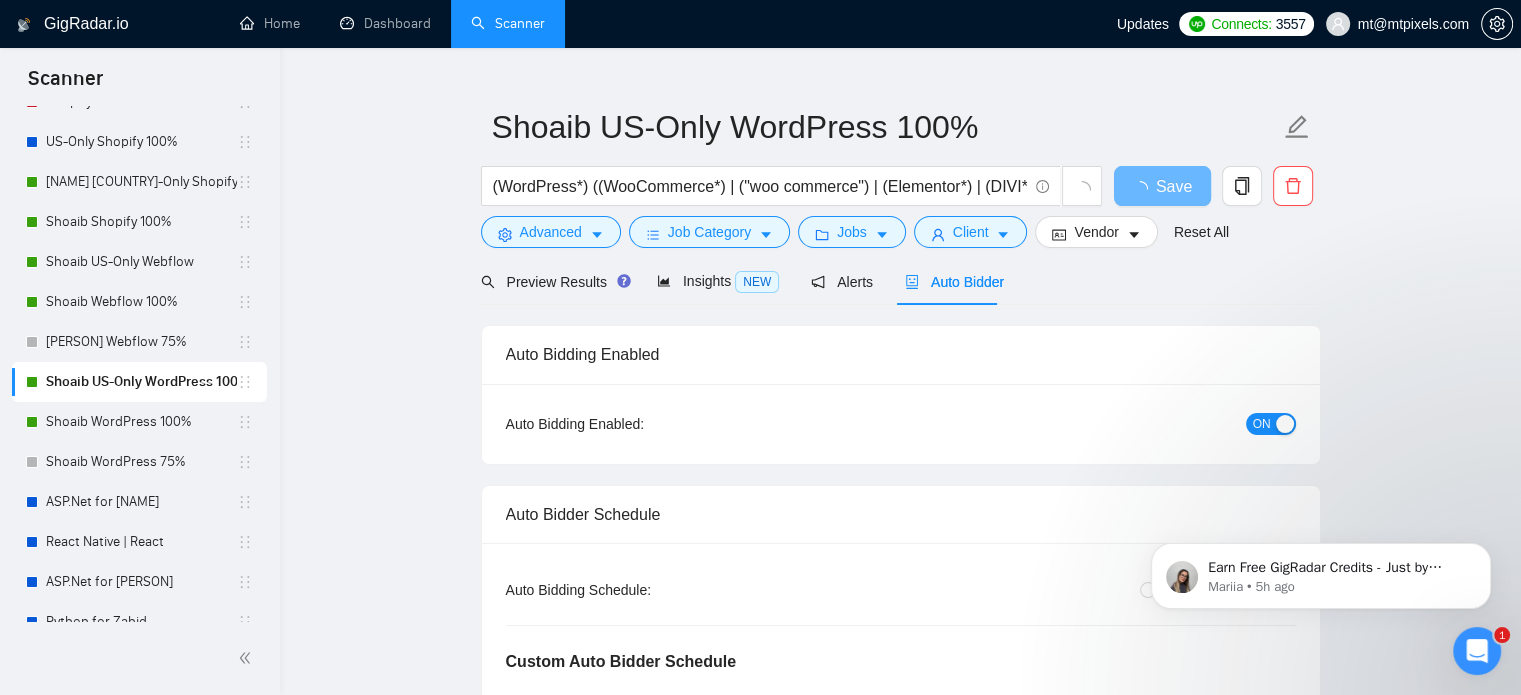 type 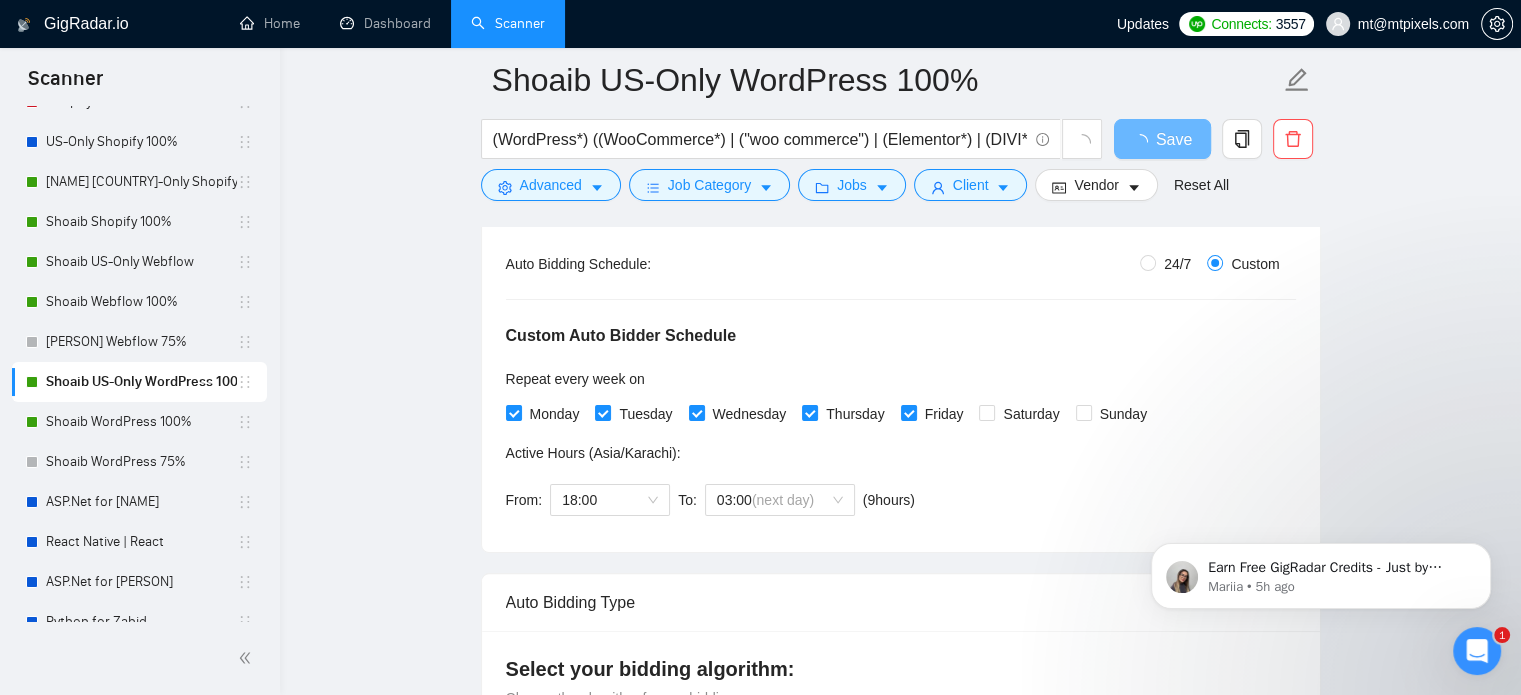 scroll, scrollTop: 435, scrollLeft: 0, axis: vertical 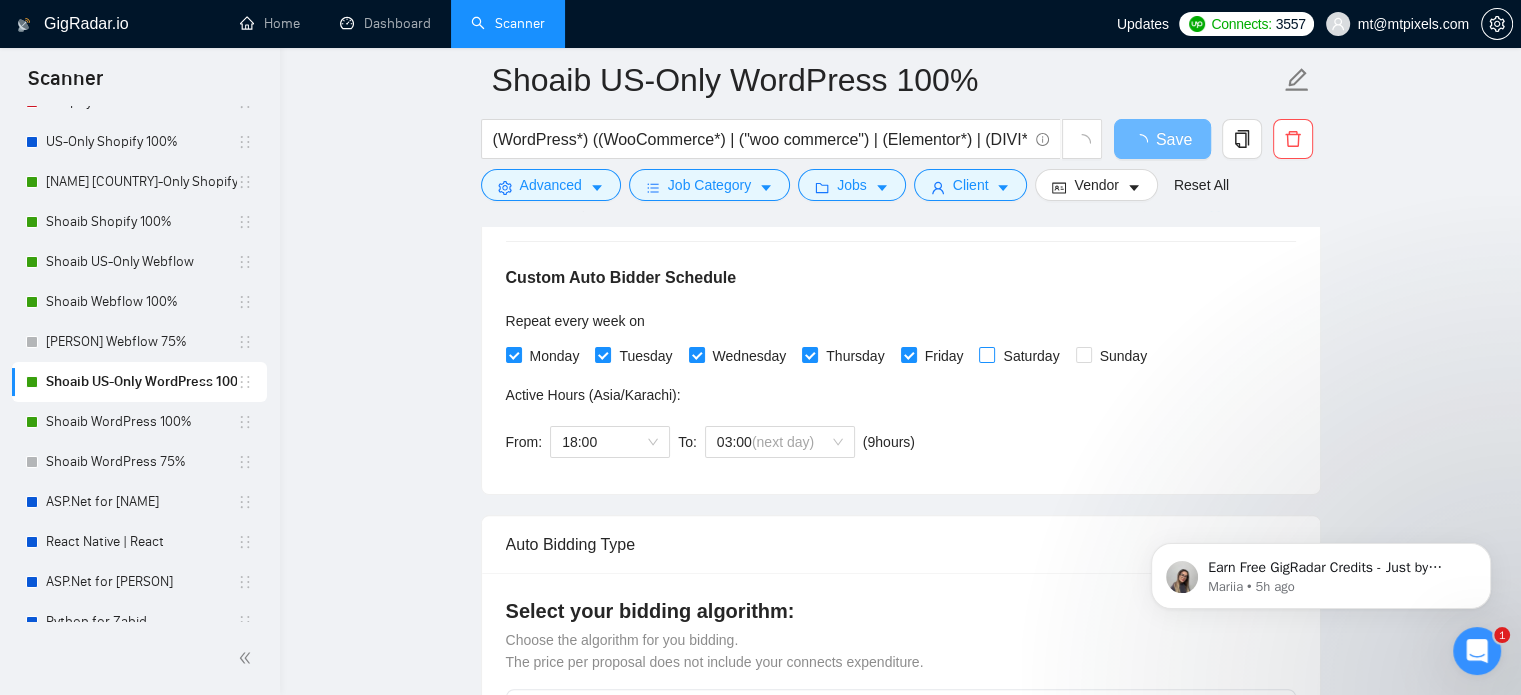 click at bounding box center [987, 355] 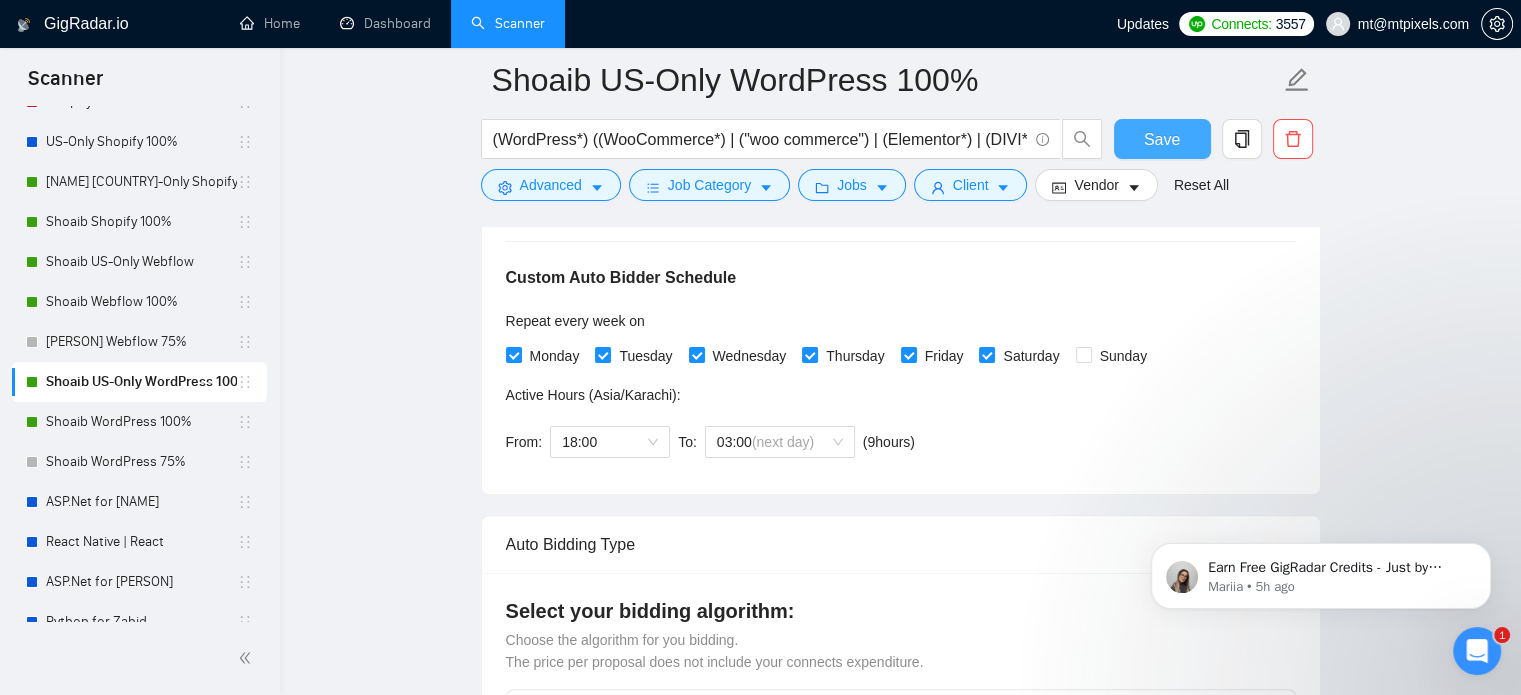 click on "Save" at bounding box center (1162, 139) 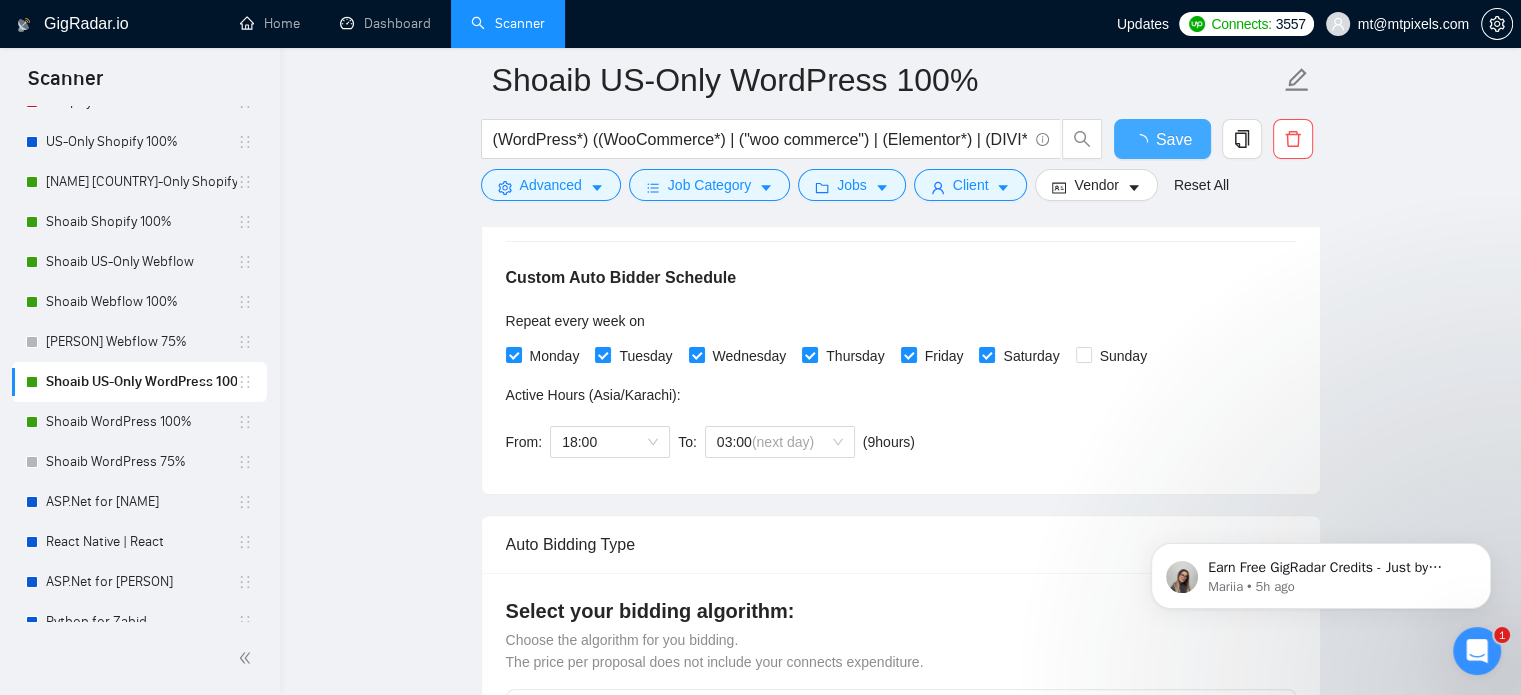 type 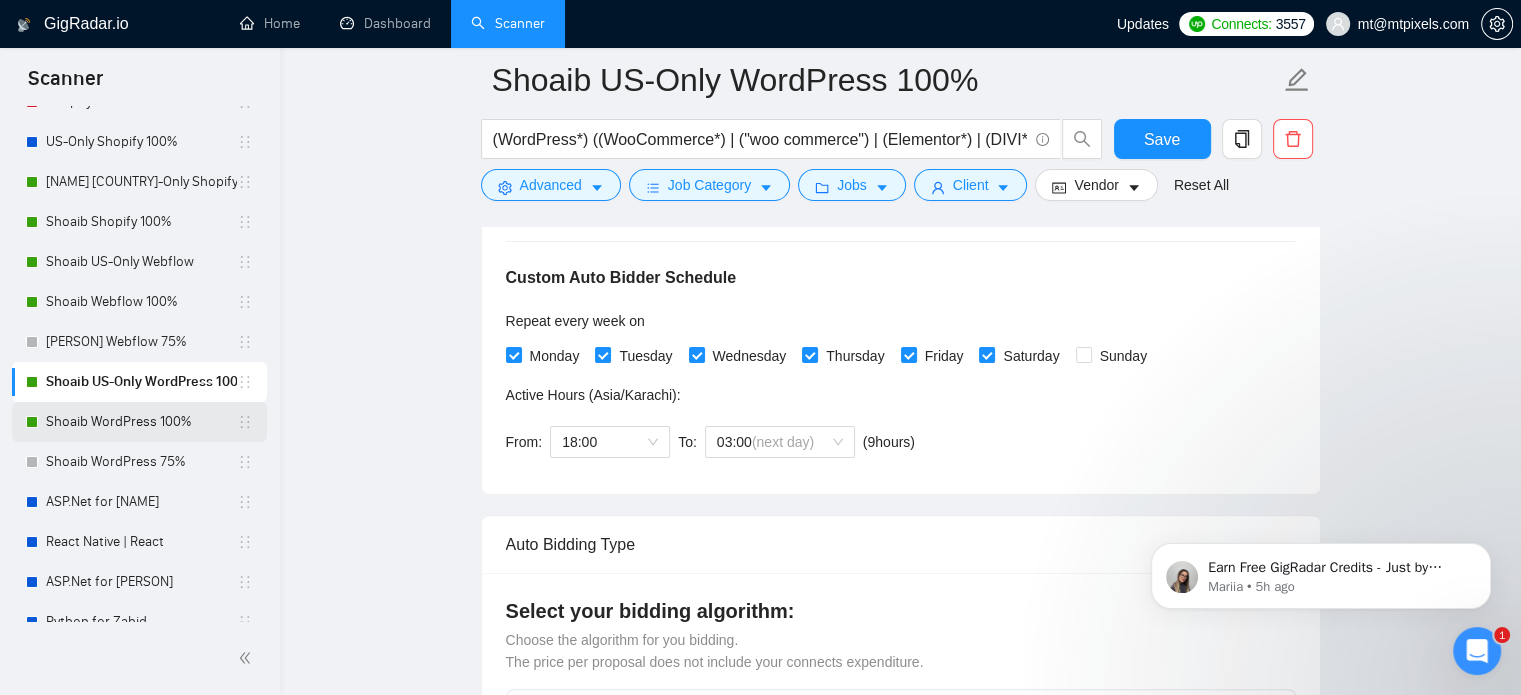click on "Shoaib WordPress 100%" at bounding box center [141, 422] 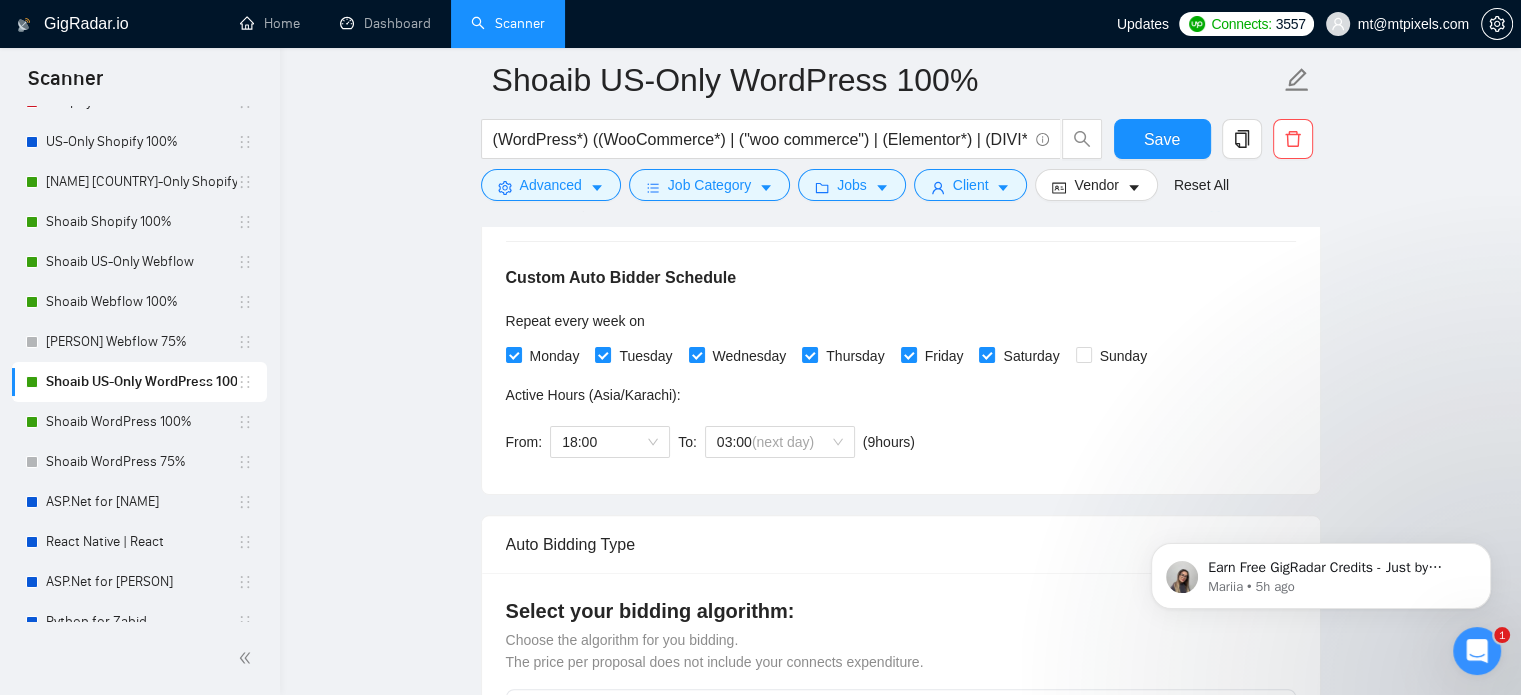scroll, scrollTop: 35, scrollLeft: 0, axis: vertical 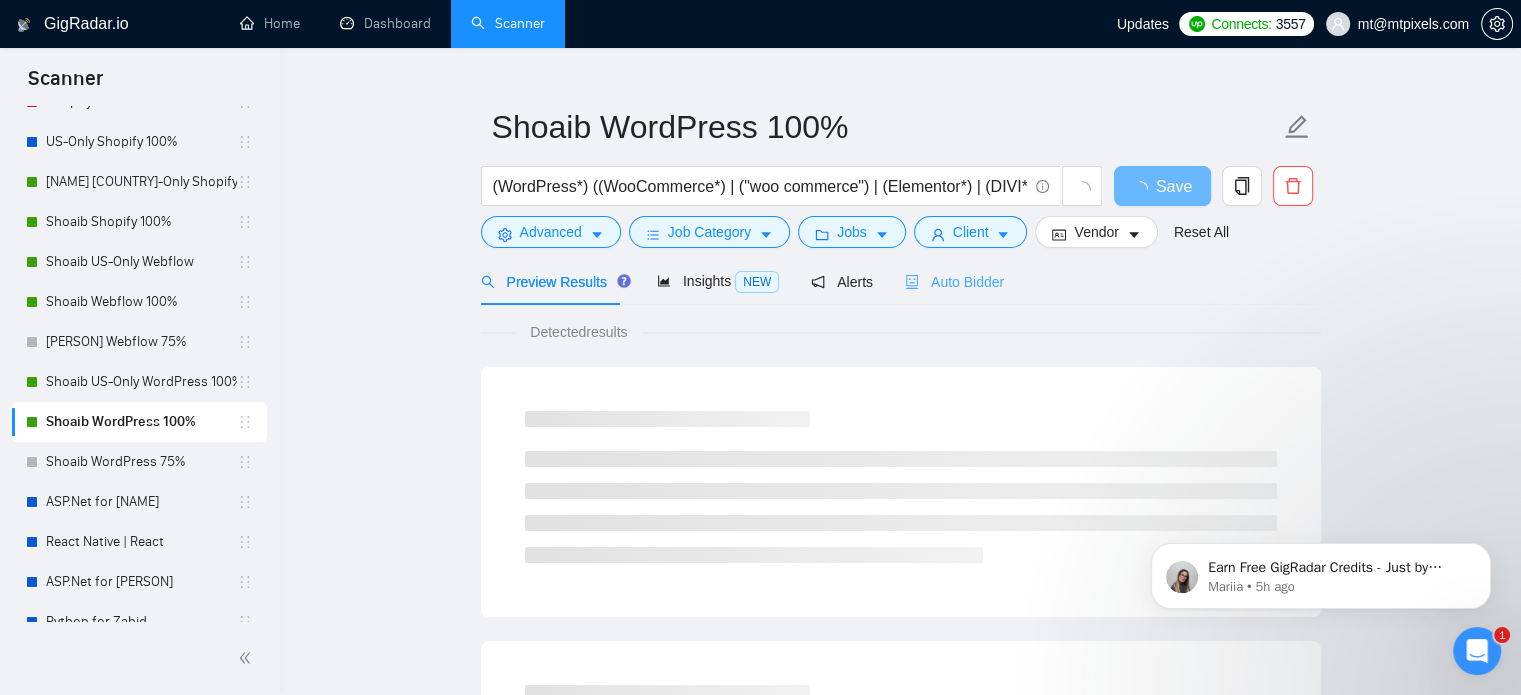 click on "Auto Bidder" at bounding box center (954, 281) 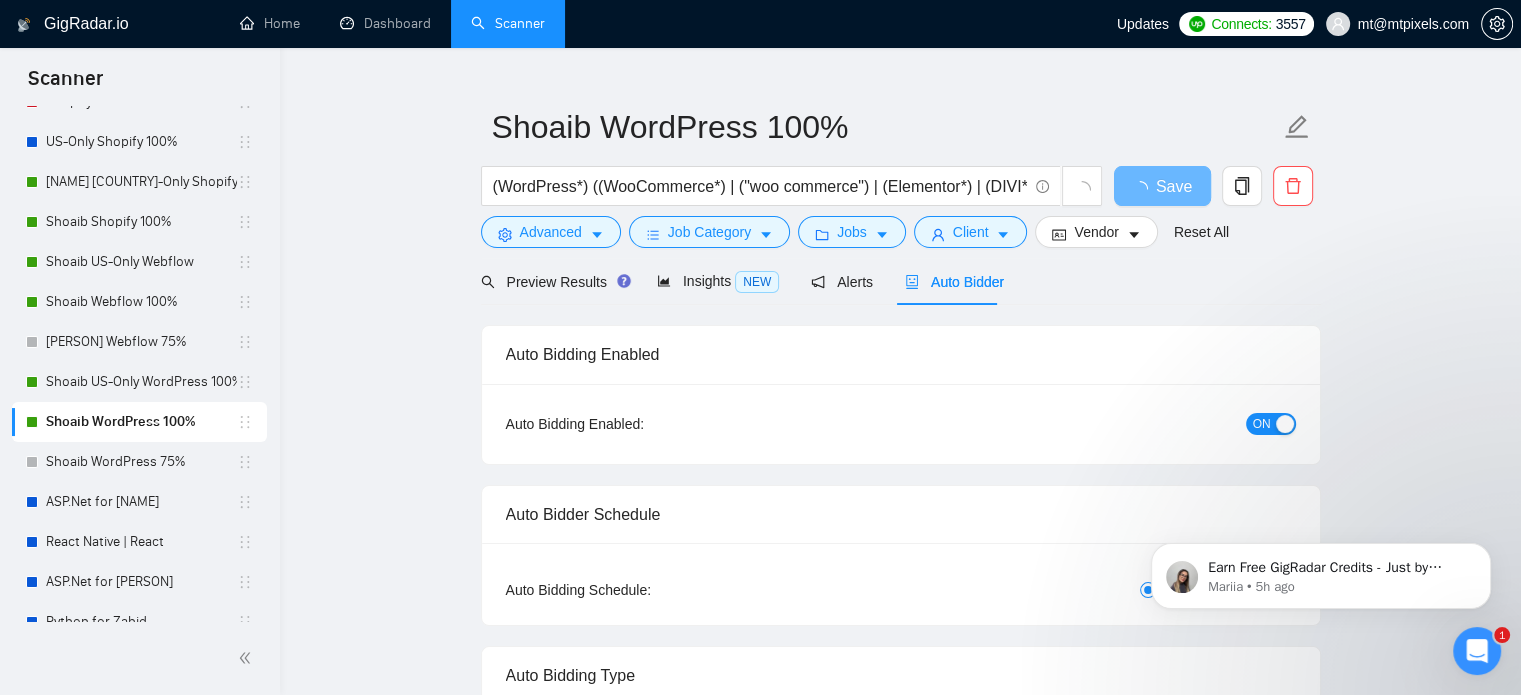 type 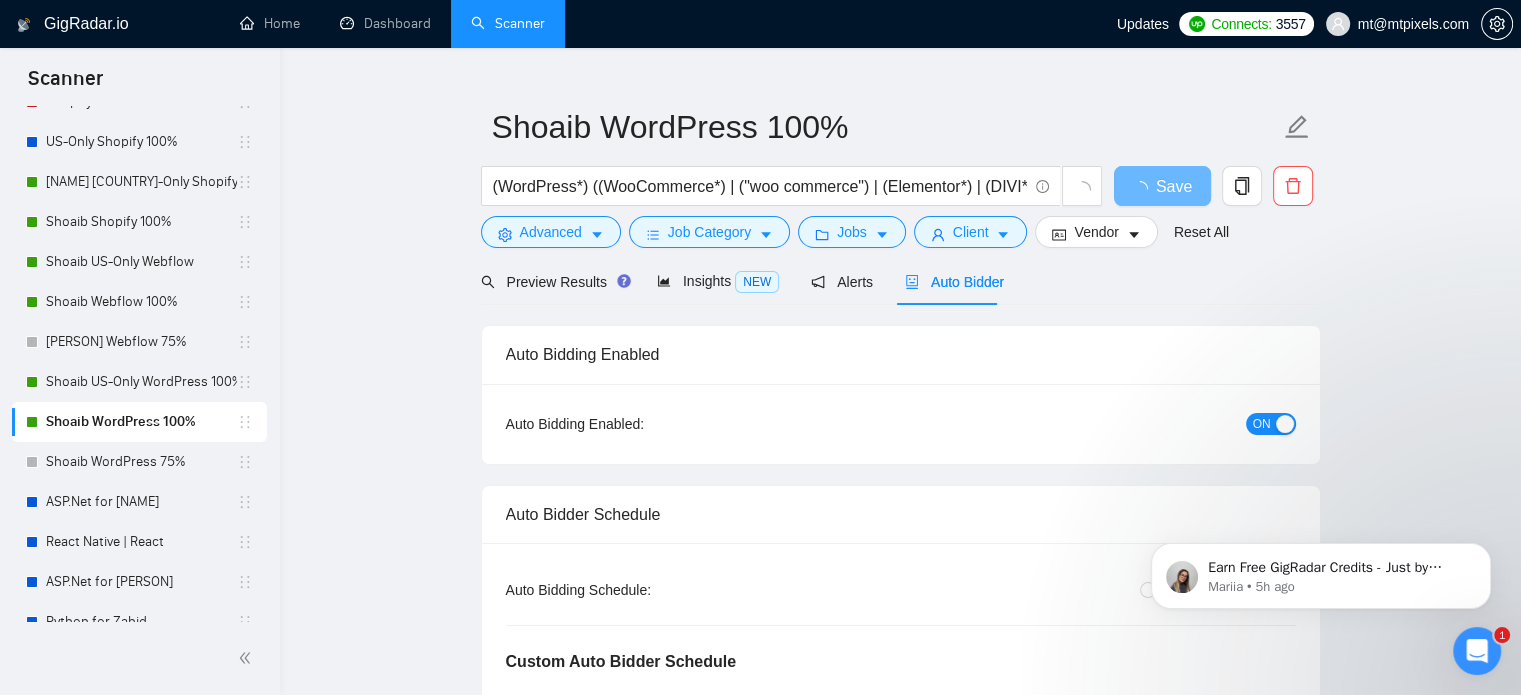 type 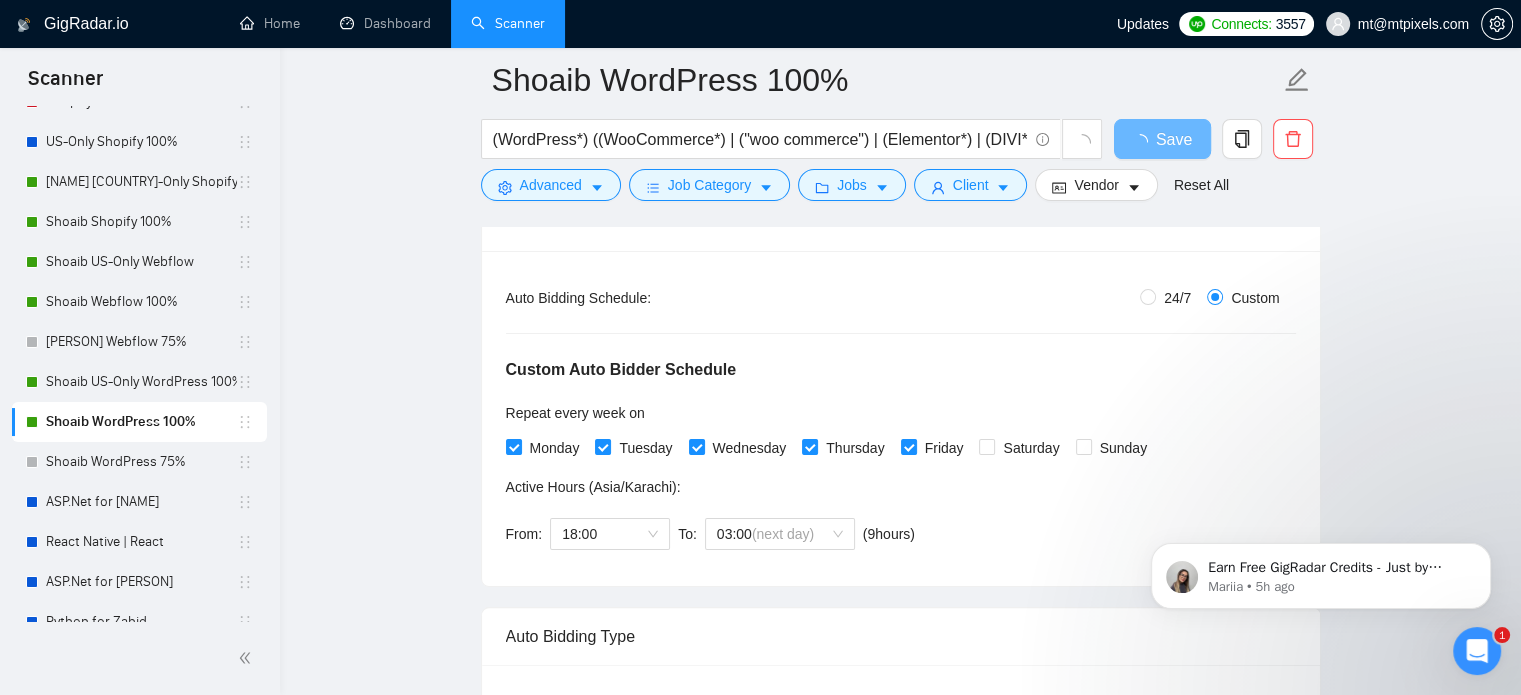 scroll, scrollTop: 435, scrollLeft: 0, axis: vertical 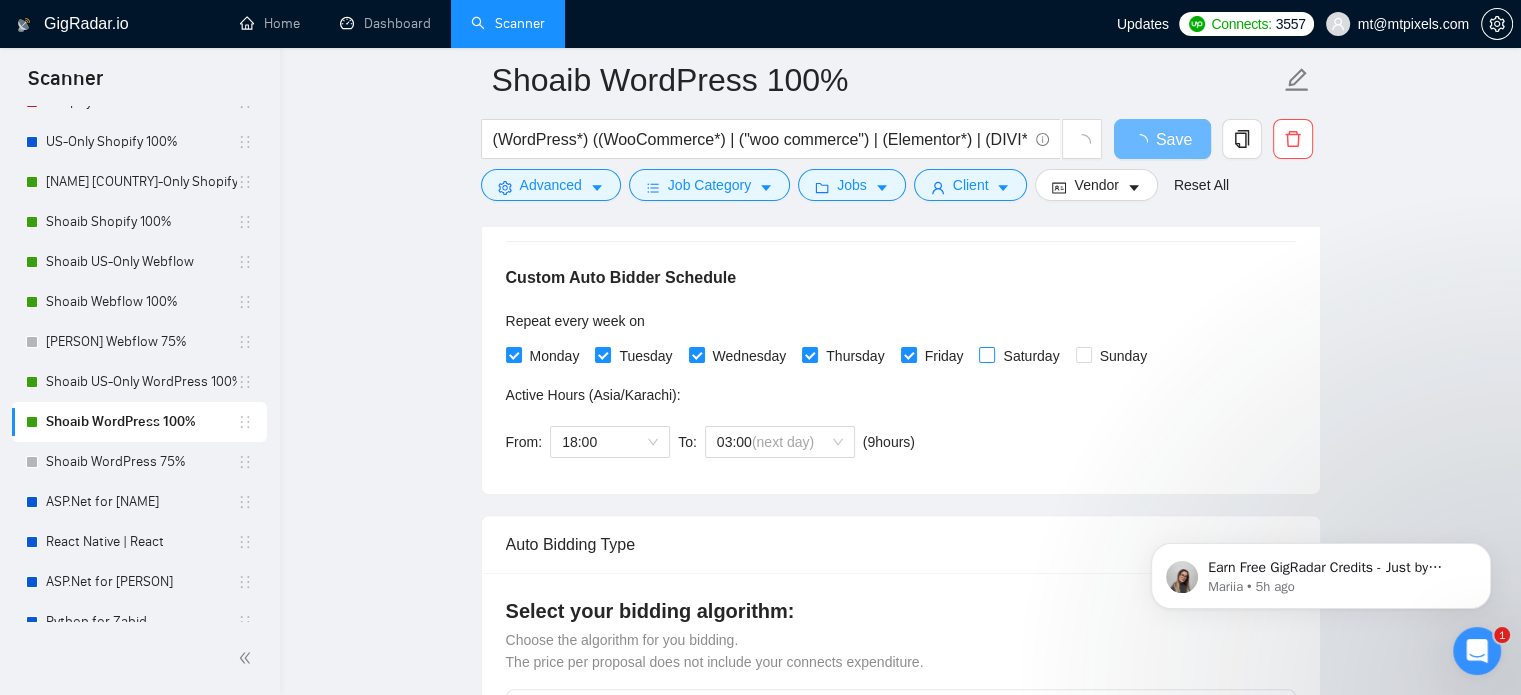 click on "Saturday" at bounding box center [986, 354] 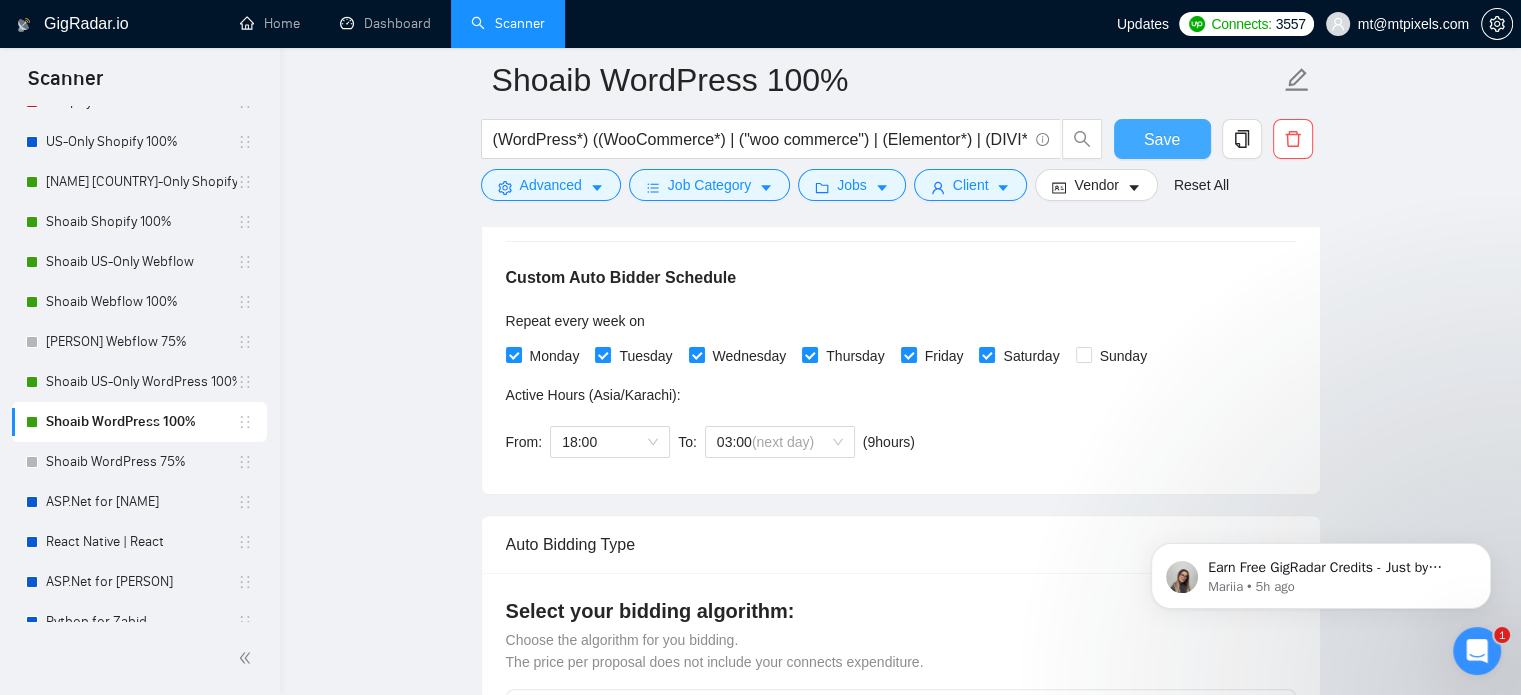 click on "Save" at bounding box center [1162, 139] 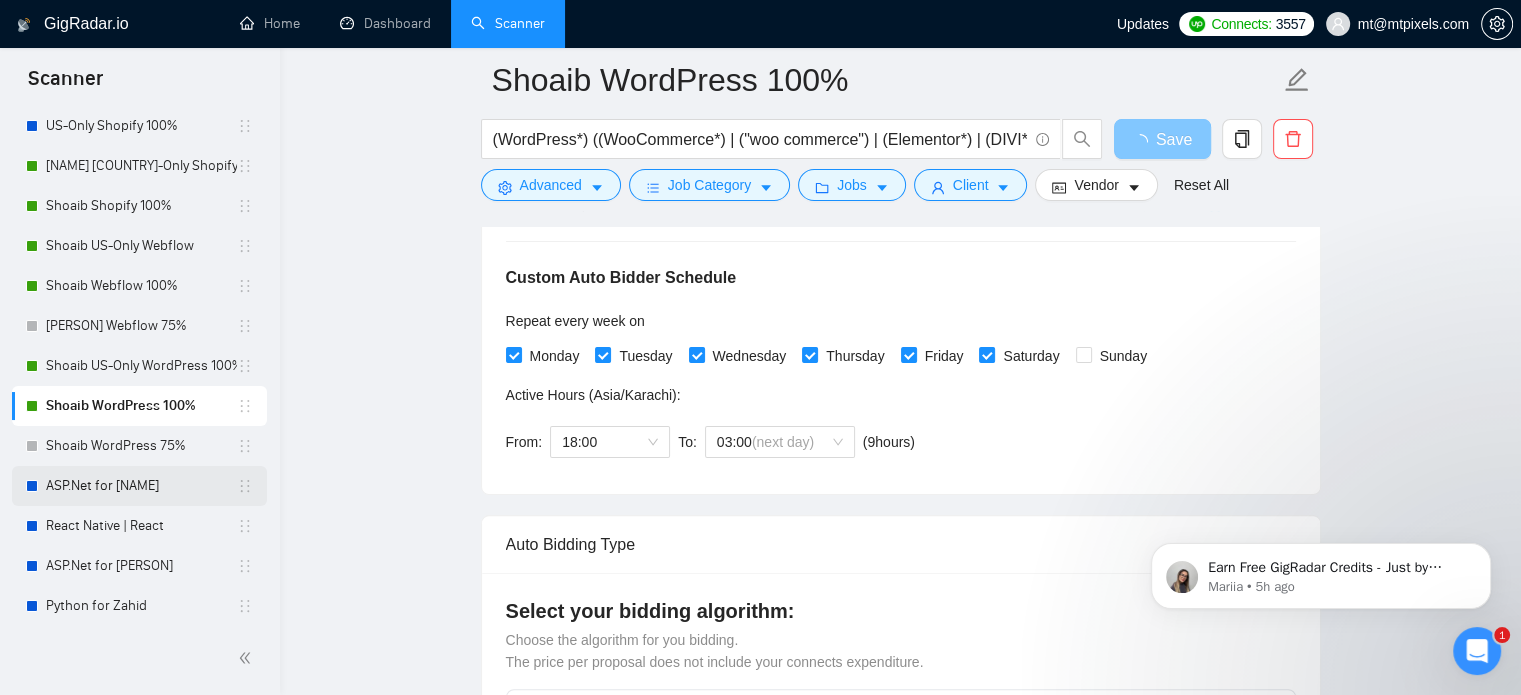 scroll, scrollTop: 660, scrollLeft: 0, axis: vertical 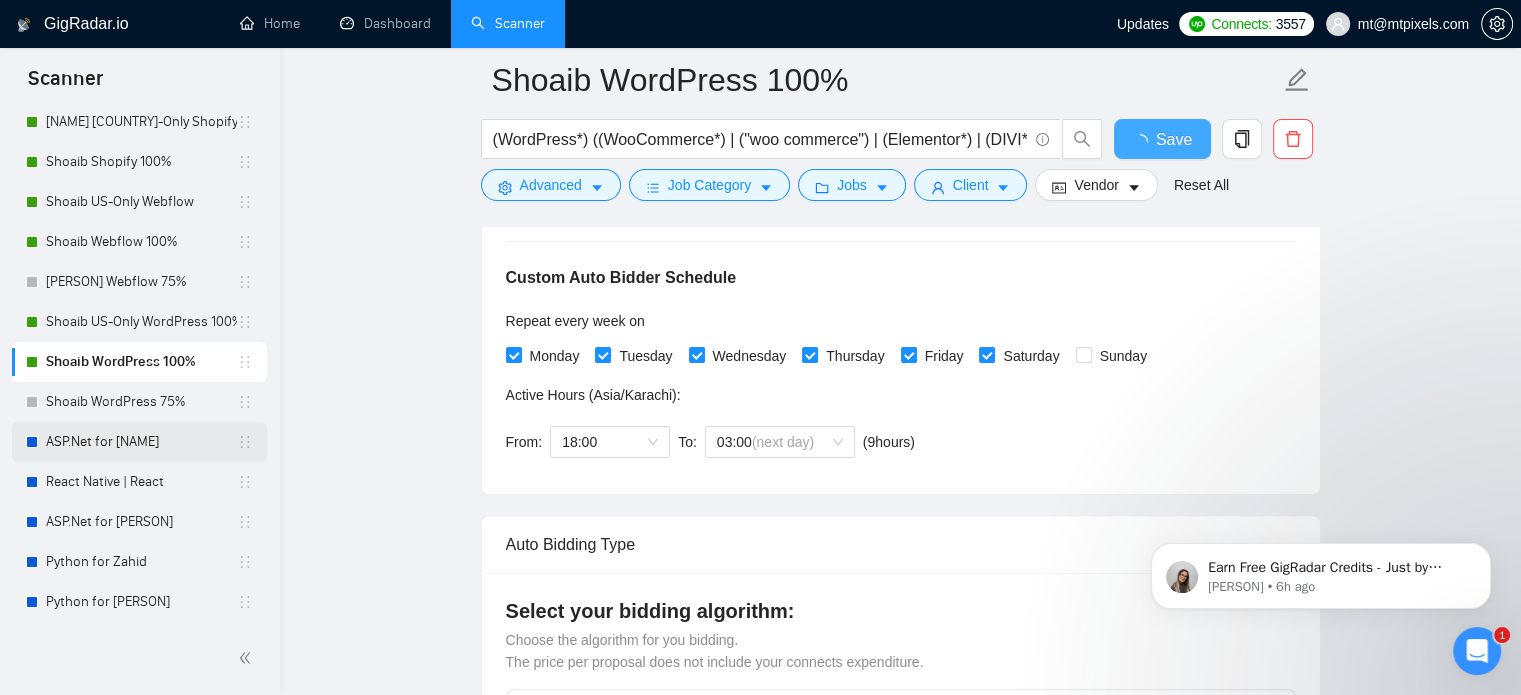 type 